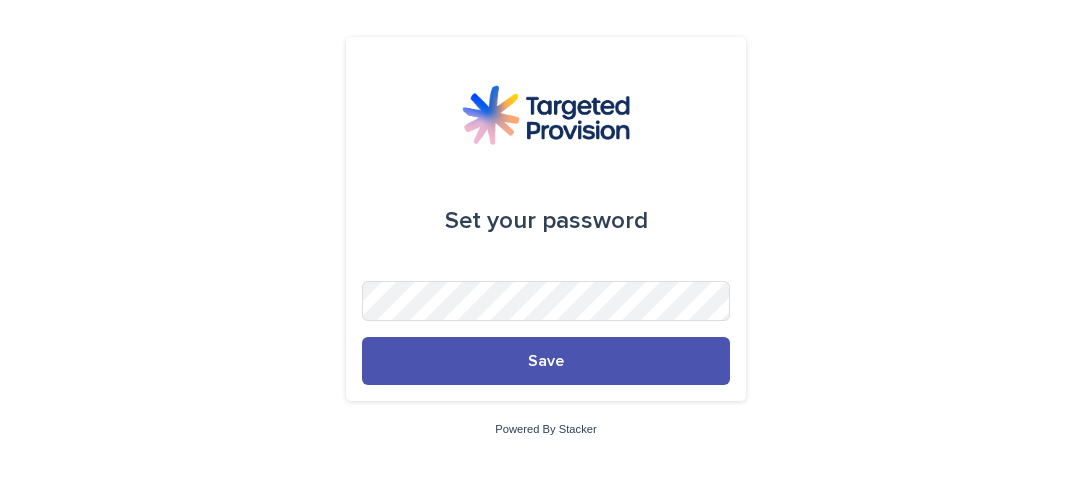 scroll, scrollTop: 0, scrollLeft: 0, axis: both 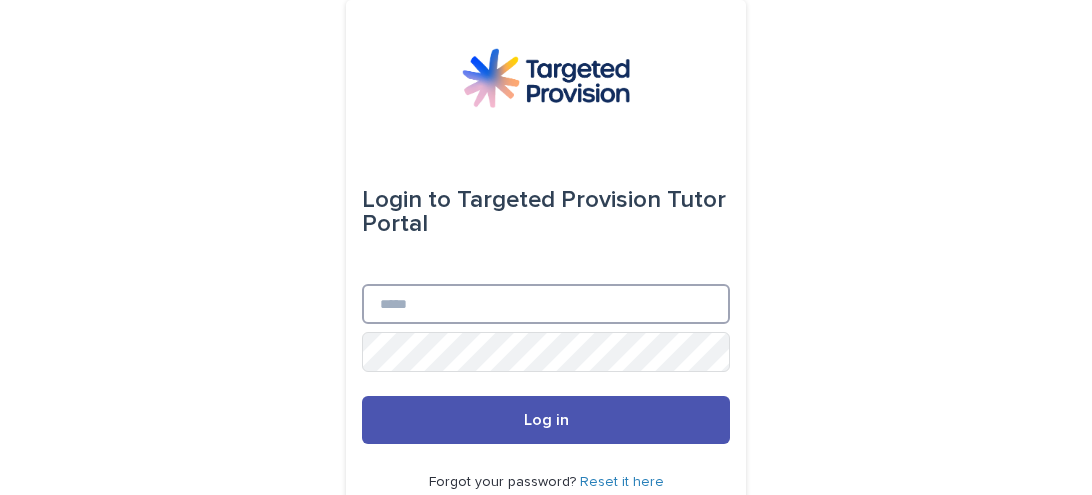 click on "Email" at bounding box center [546, 304] 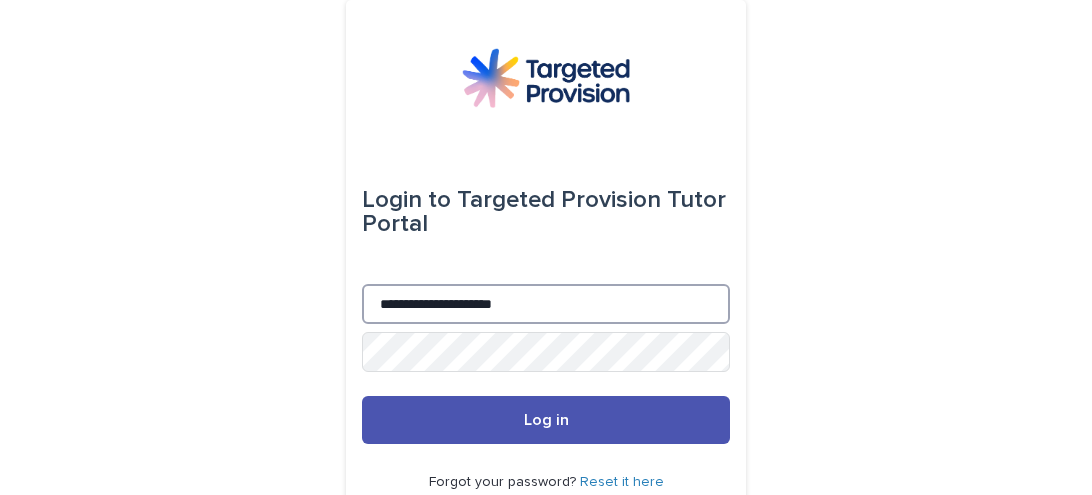 type on "**********" 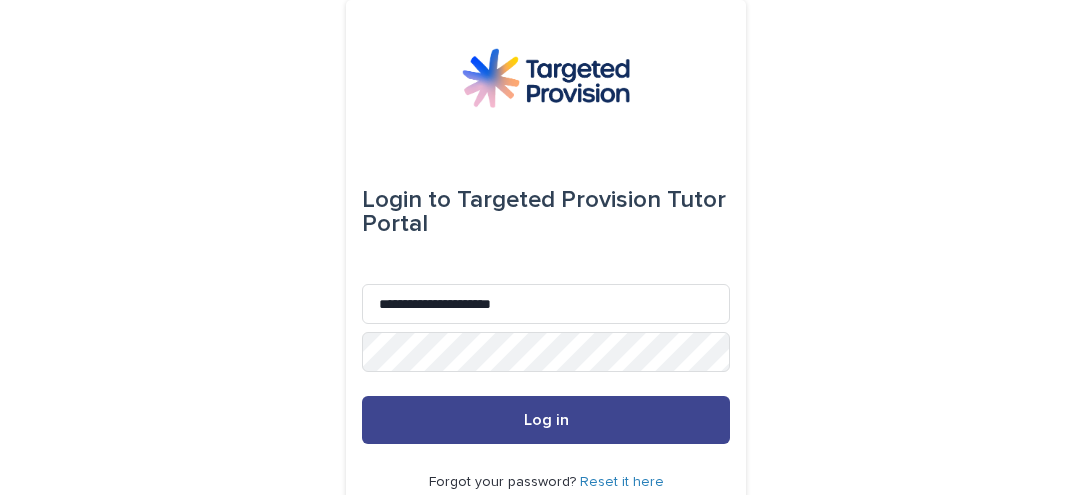 click on "Log in" at bounding box center (546, 420) 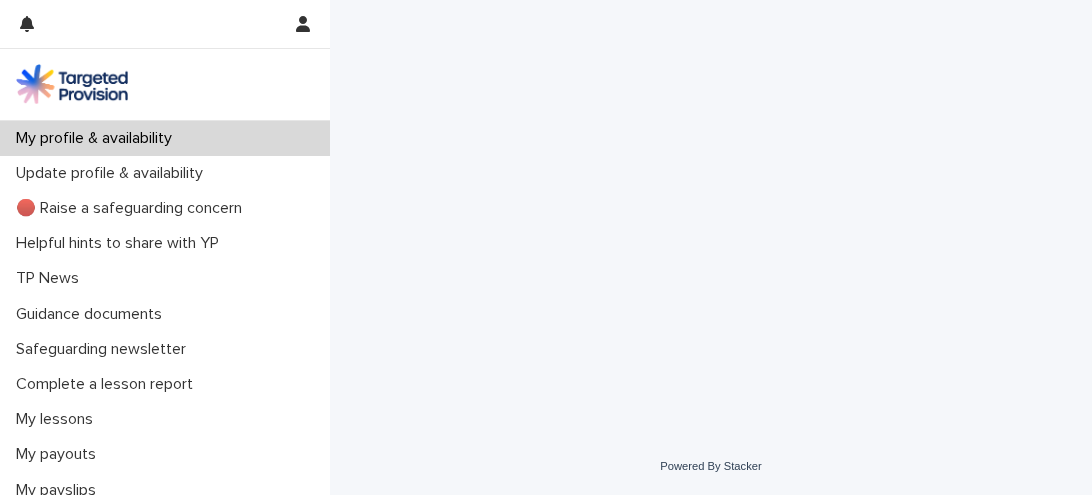 scroll, scrollTop: 0, scrollLeft: 0, axis: both 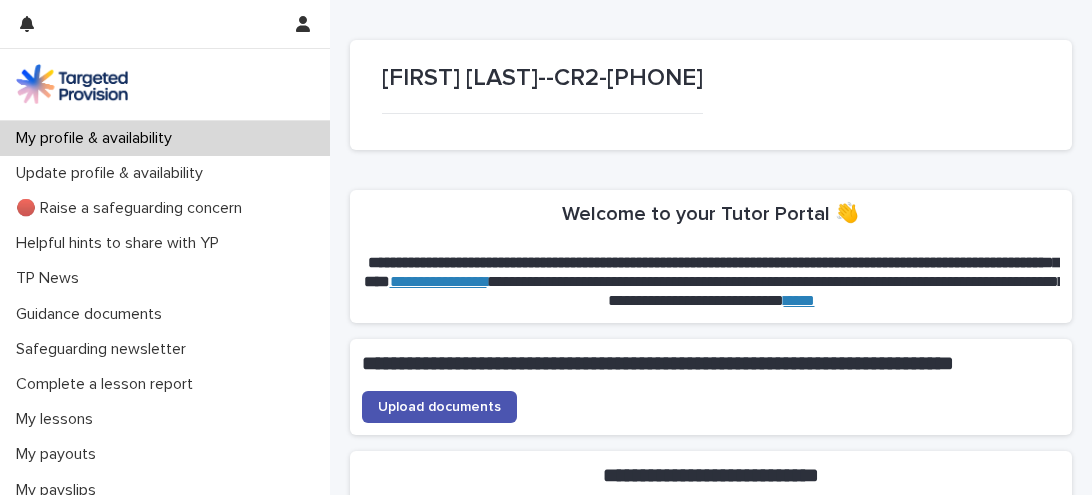 click on "**********" at bounding box center [711, 2120] 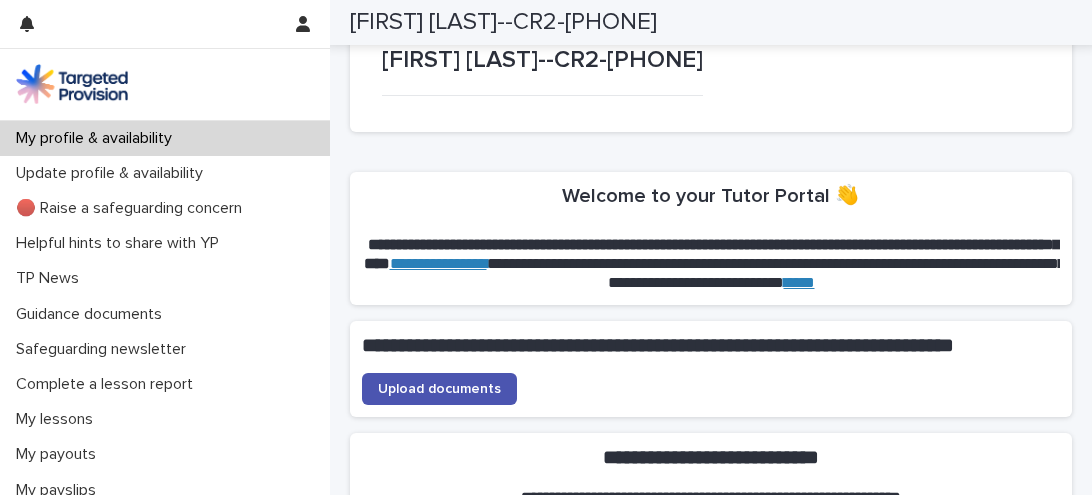scroll, scrollTop: 0, scrollLeft: 0, axis: both 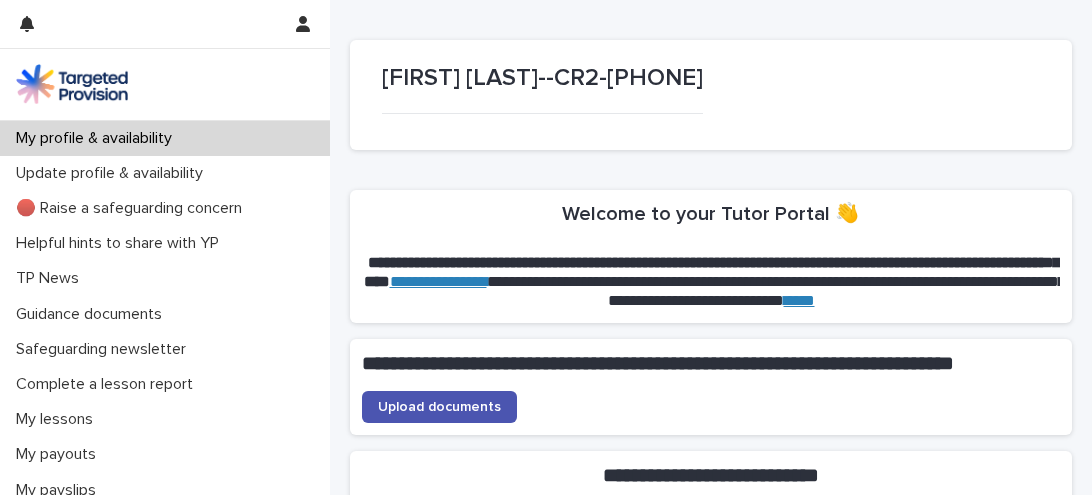 click on "****" at bounding box center (799, 300) 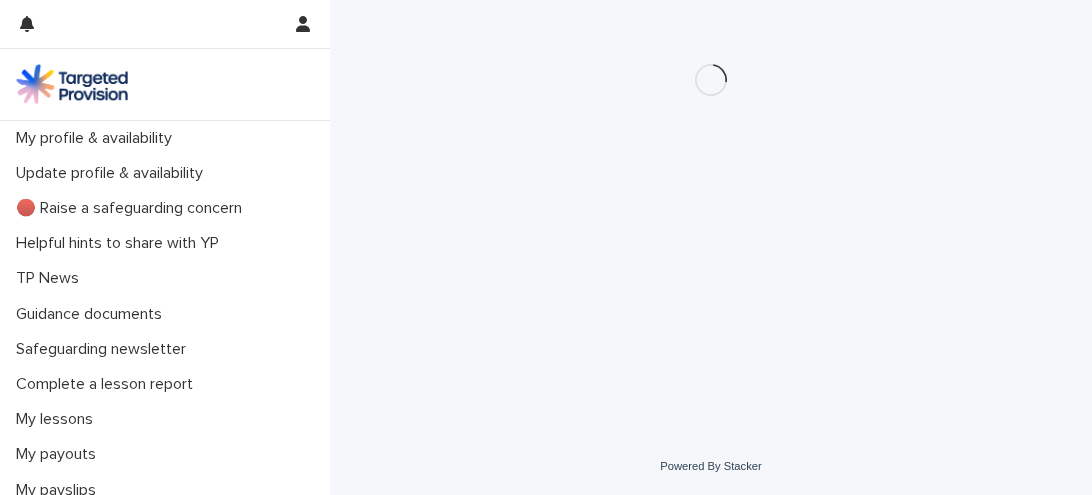 scroll, scrollTop: 0, scrollLeft: 0, axis: both 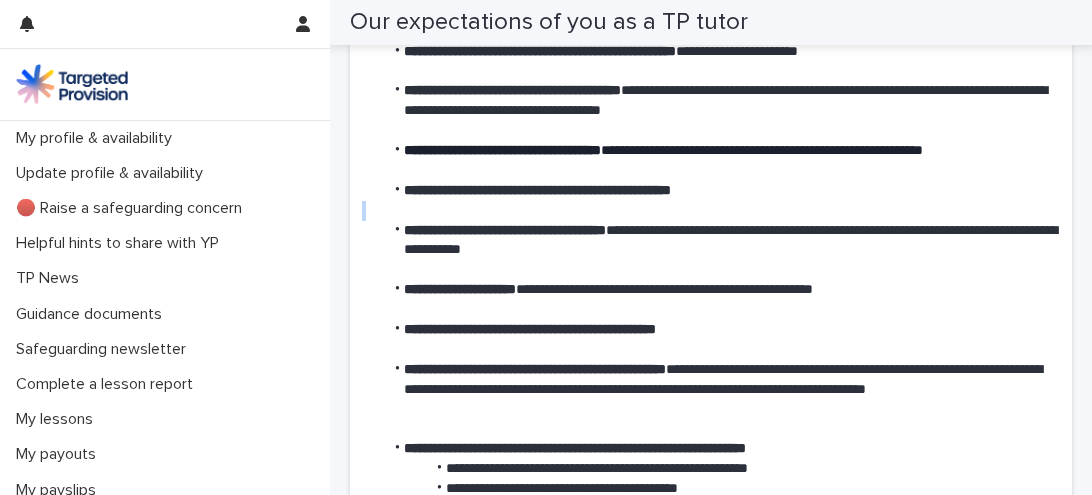 drag, startPoint x: 1091, startPoint y: 194, endPoint x: 1081, endPoint y: 211, distance: 19.723083 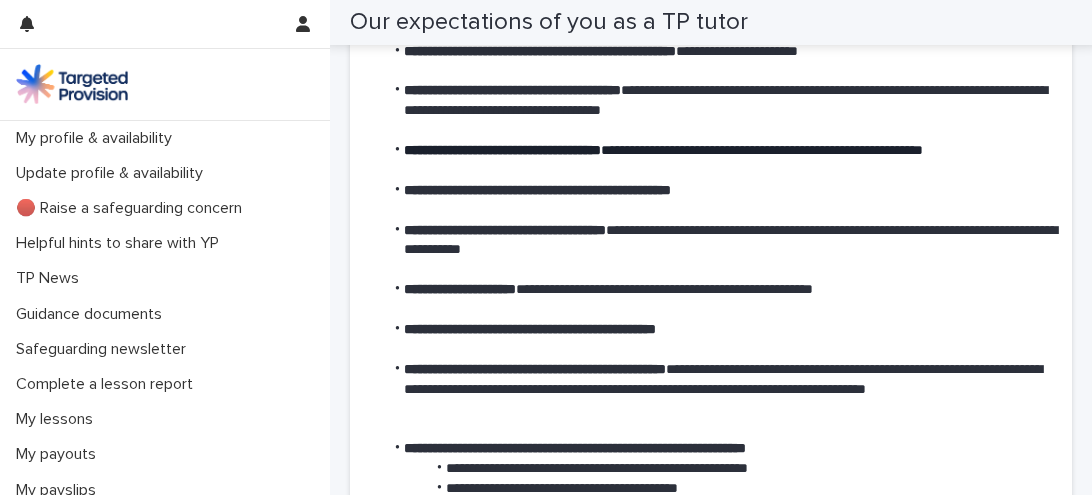 click at bounding box center (711, 171) 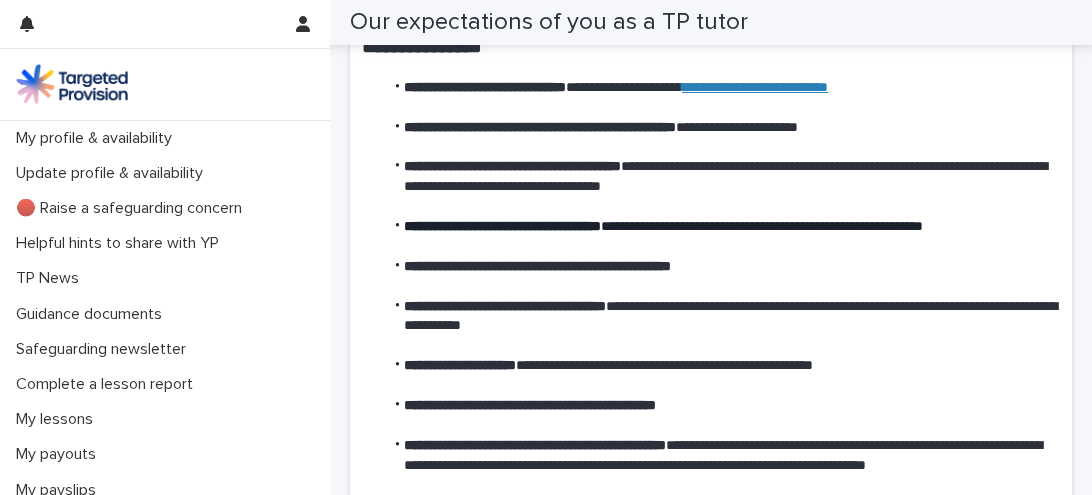 scroll, scrollTop: 0, scrollLeft: 0, axis: both 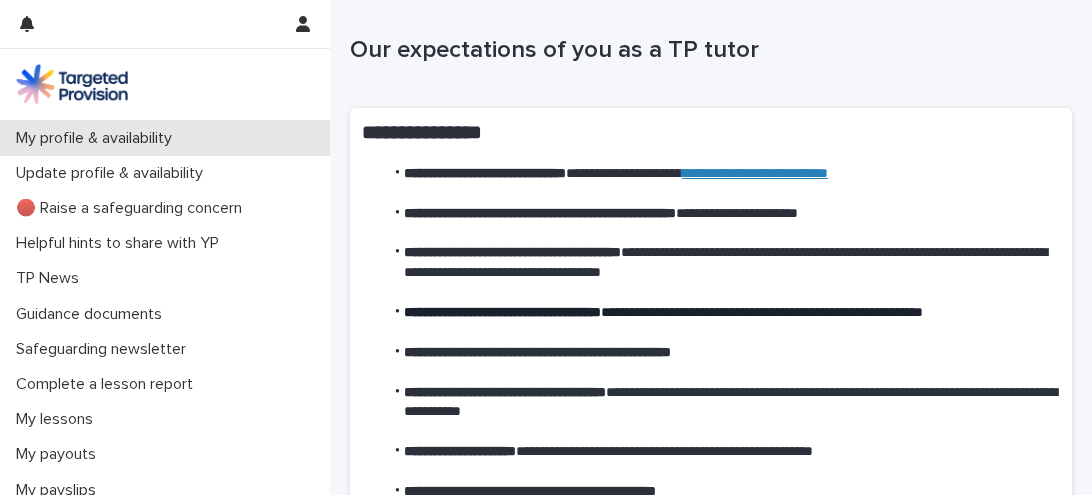 click on "My profile & availability" at bounding box center (98, 138) 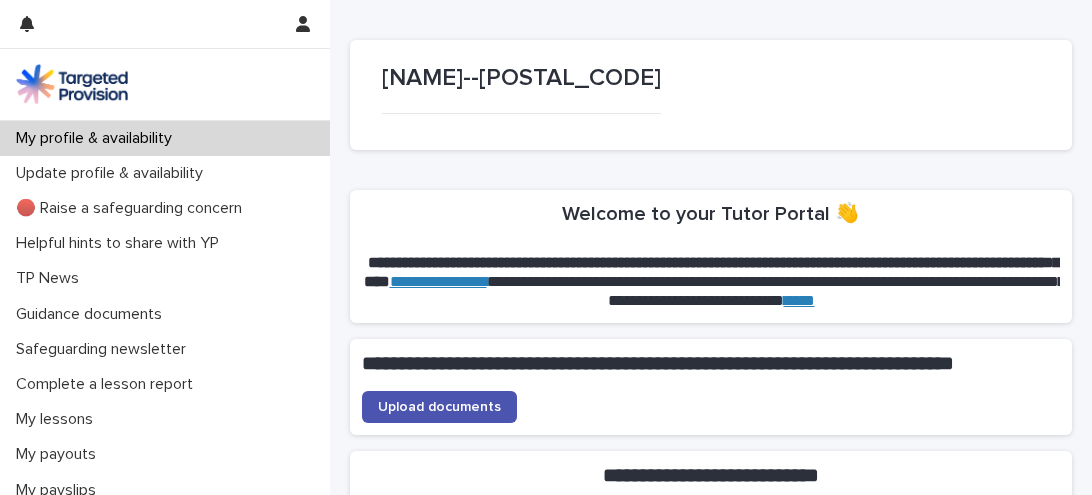 click on "**********" at bounding box center [438, 281] 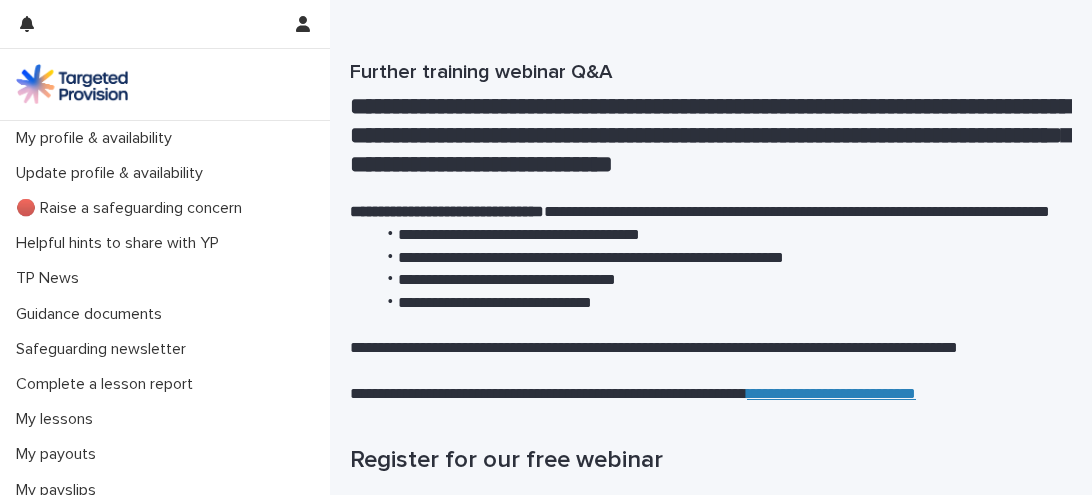scroll, scrollTop: 0, scrollLeft: 0, axis: both 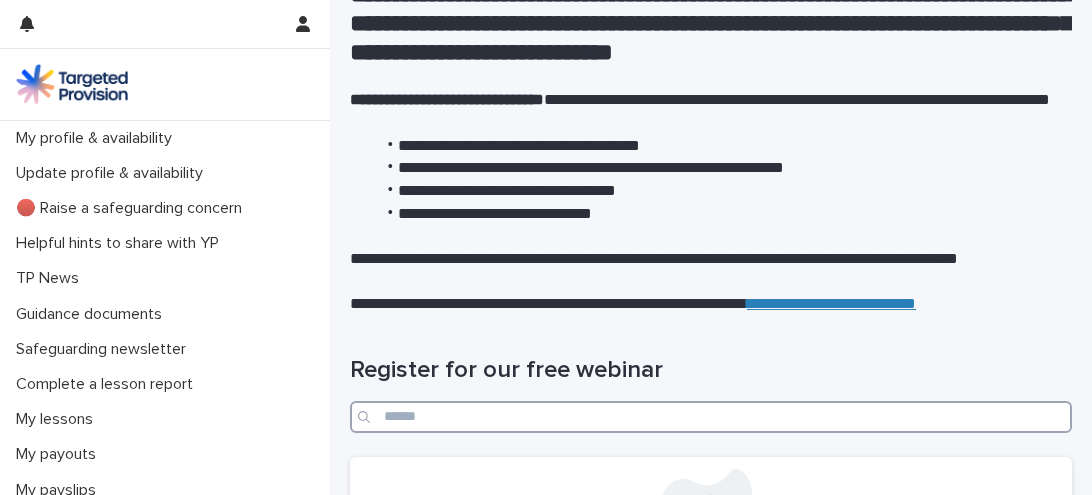 click at bounding box center [711, 417] 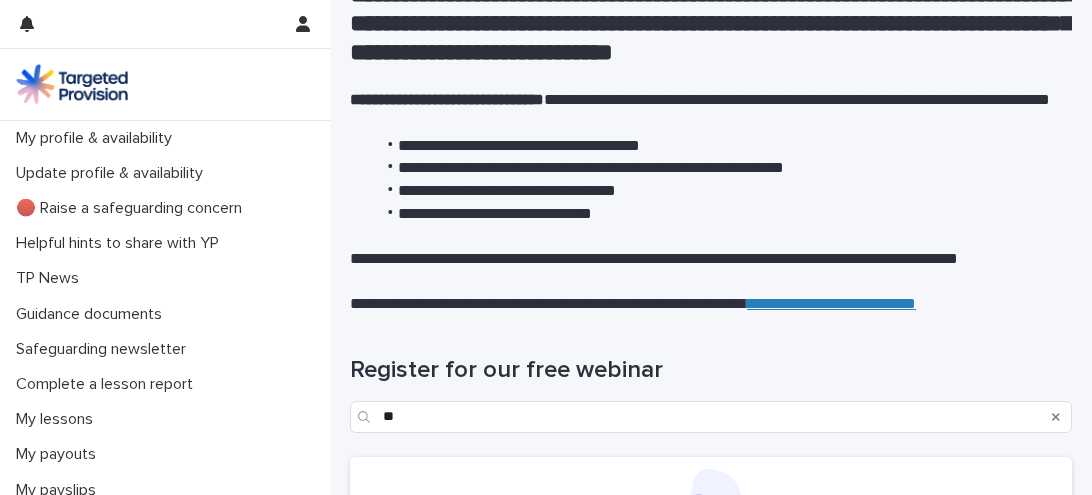 click on "Register for our free webinar **" at bounding box center [711, 386] 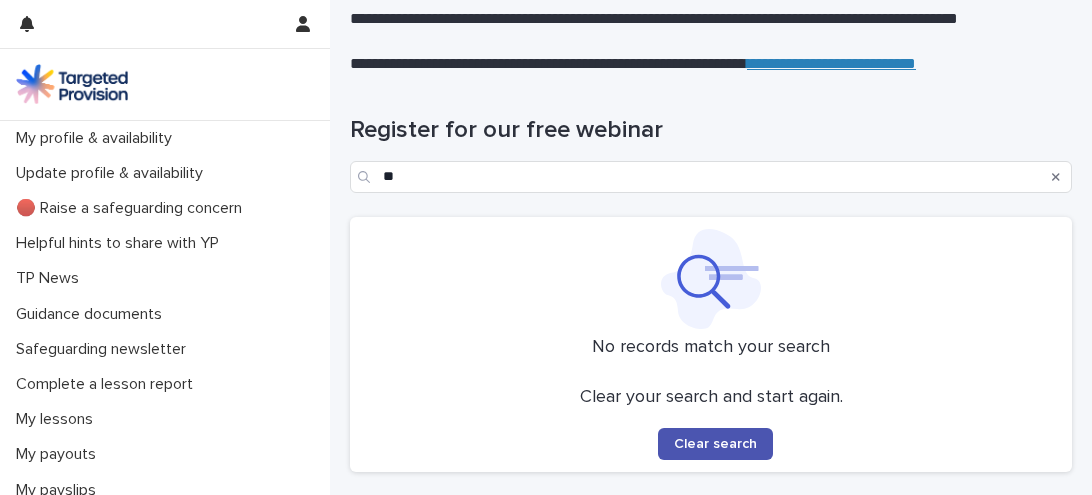 scroll, scrollTop: 392, scrollLeft: 0, axis: vertical 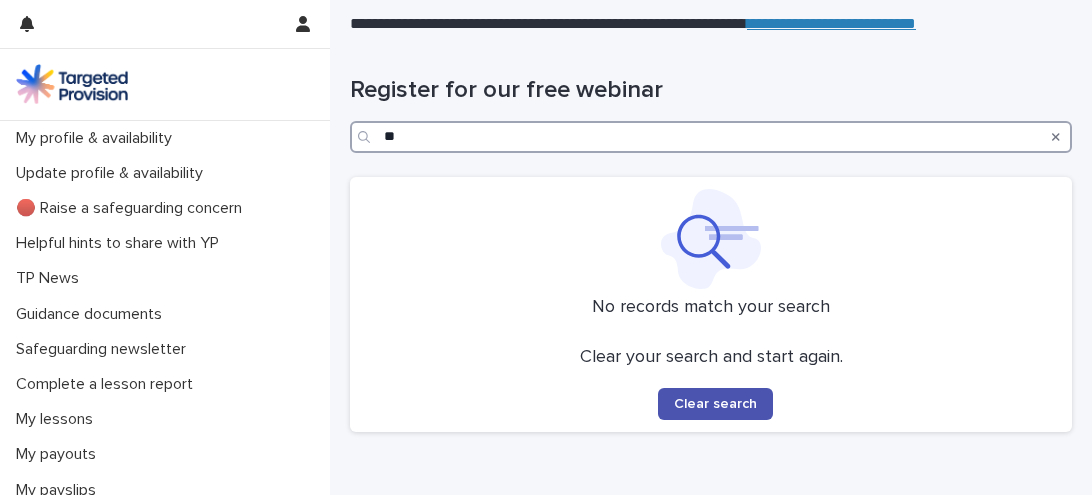 click on "**" at bounding box center (711, 137) 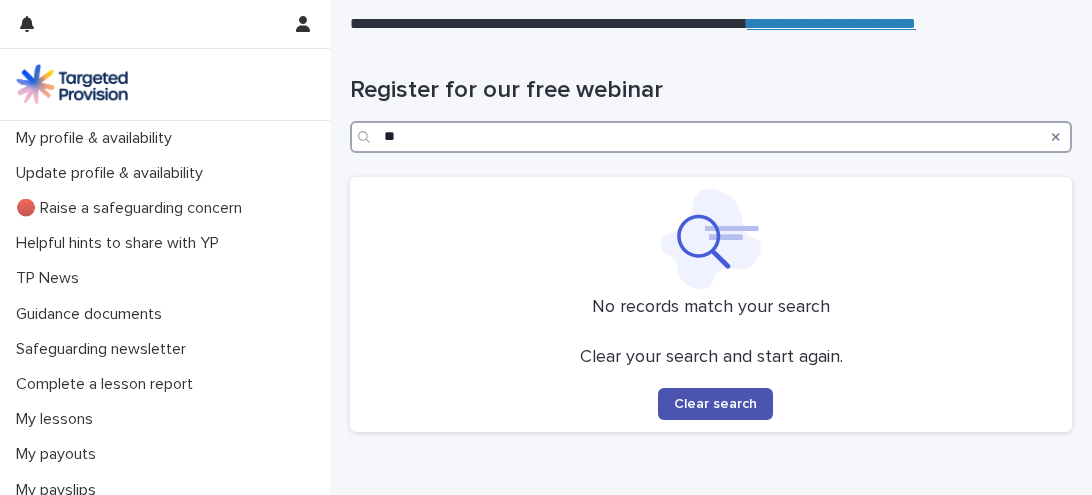type on "*" 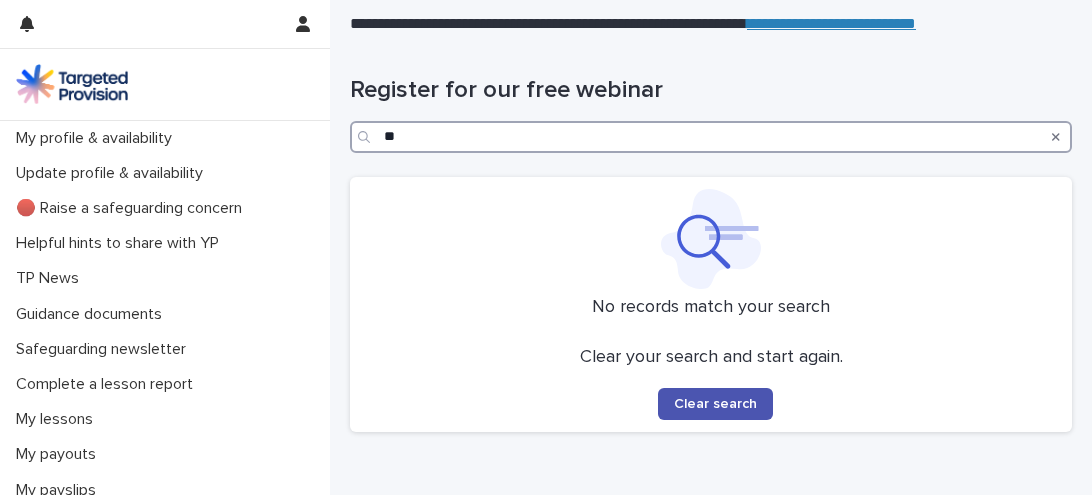type on "*" 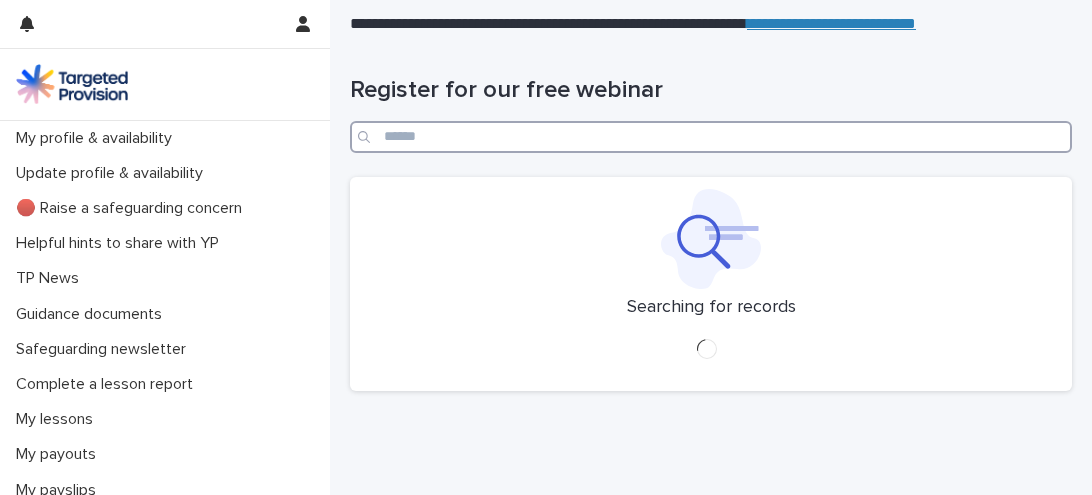 type 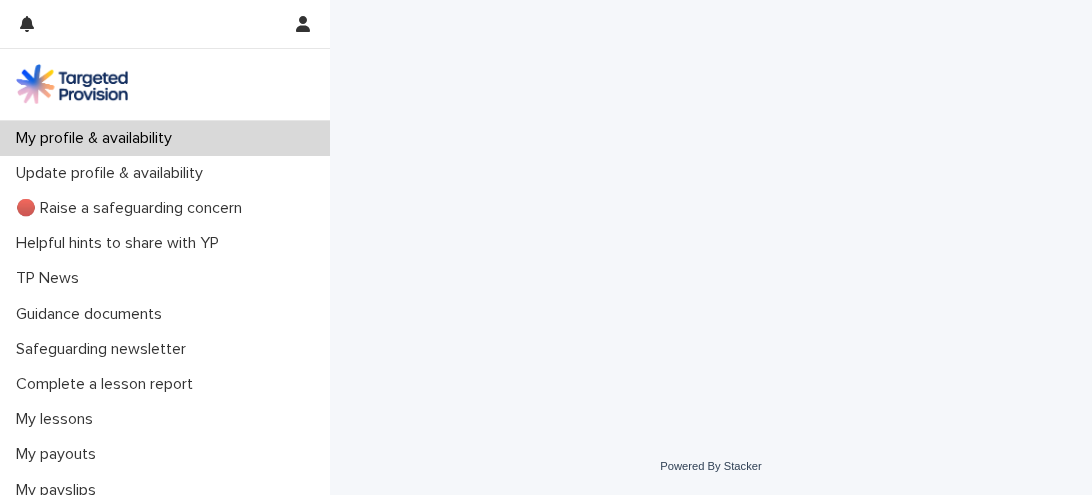 scroll, scrollTop: 0, scrollLeft: 0, axis: both 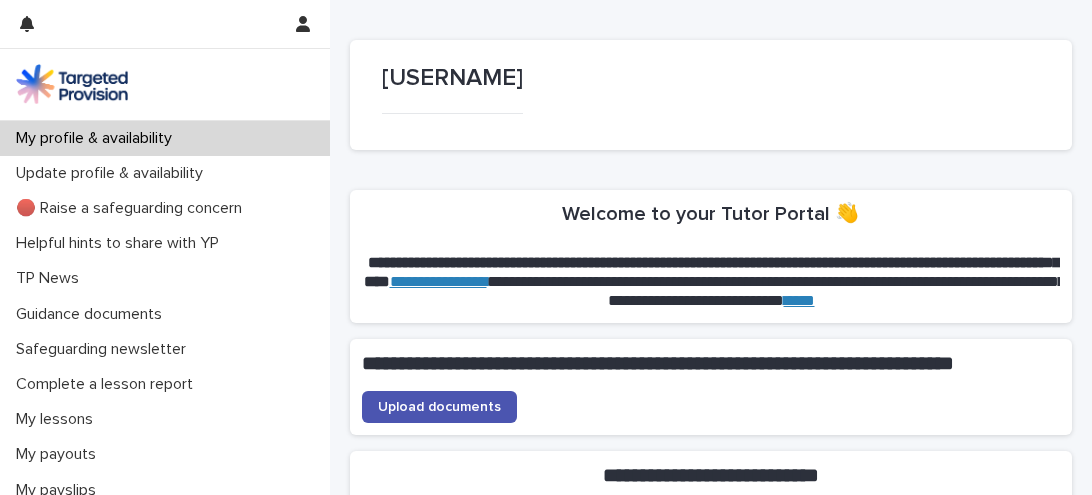 click on "**********" at bounding box center (711, 256) 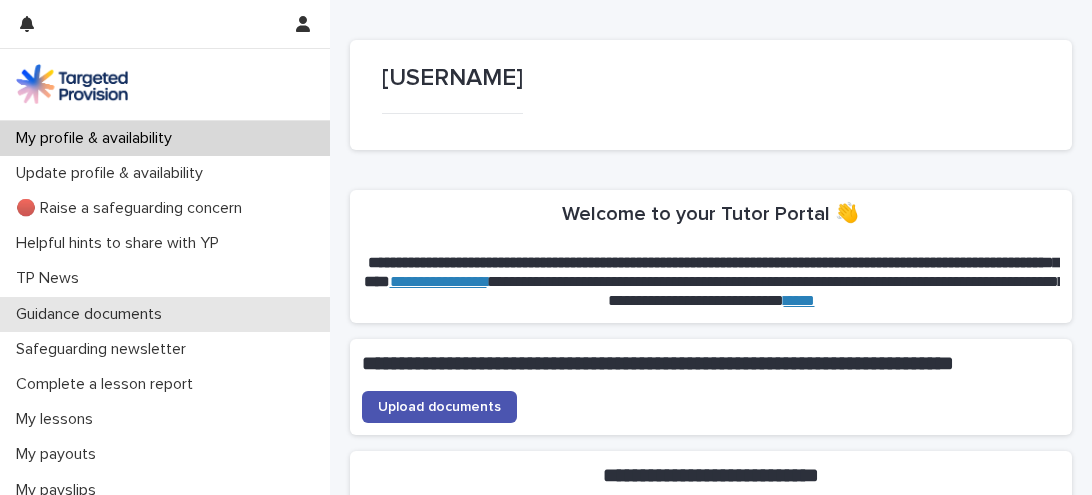 click on "Guidance documents" at bounding box center [93, 314] 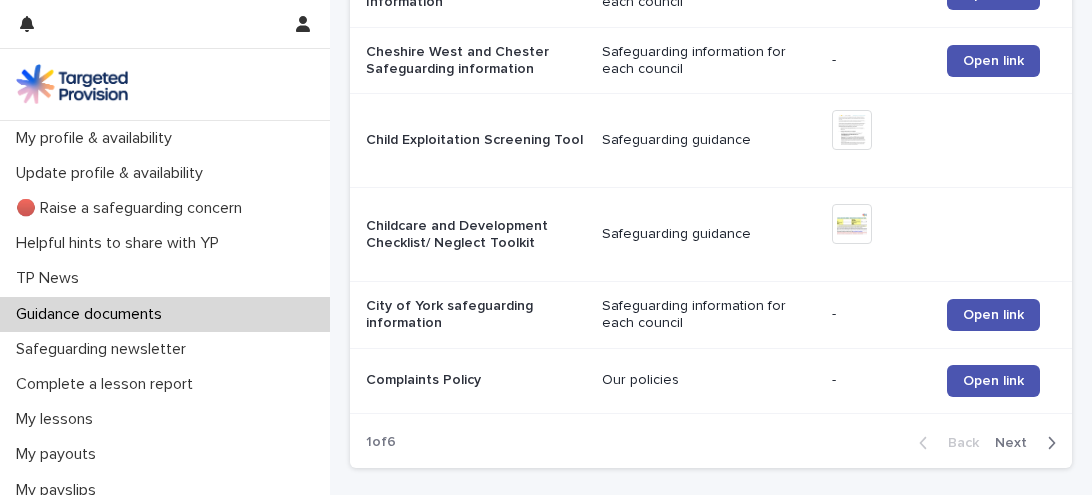 scroll, scrollTop: 2120, scrollLeft: 0, axis: vertical 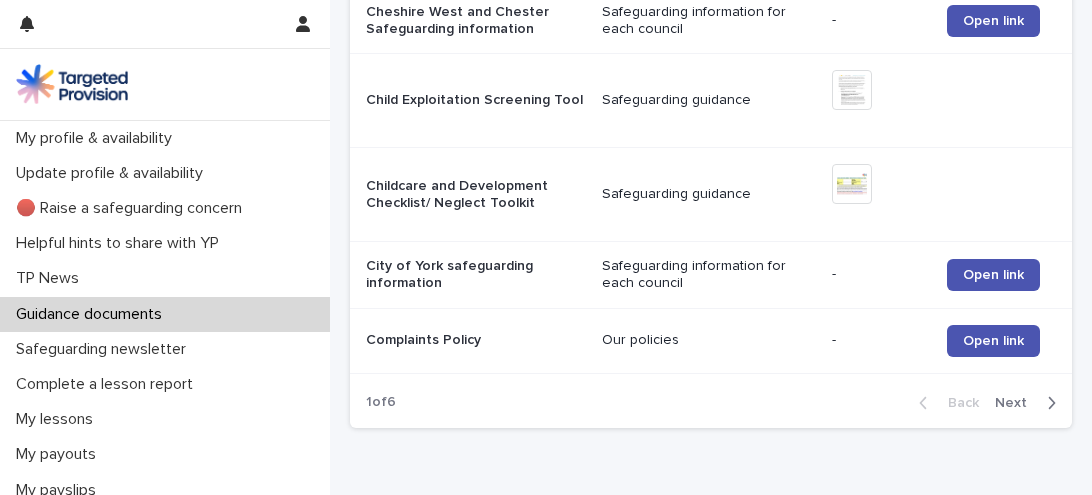 click on "Next" at bounding box center (1017, 403) 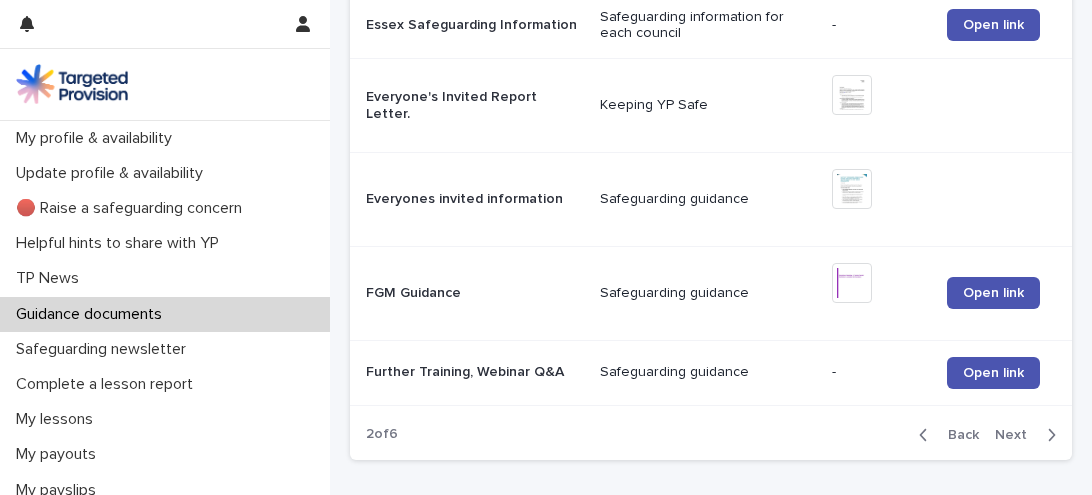 scroll, scrollTop: 2200, scrollLeft: 0, axis: vertical 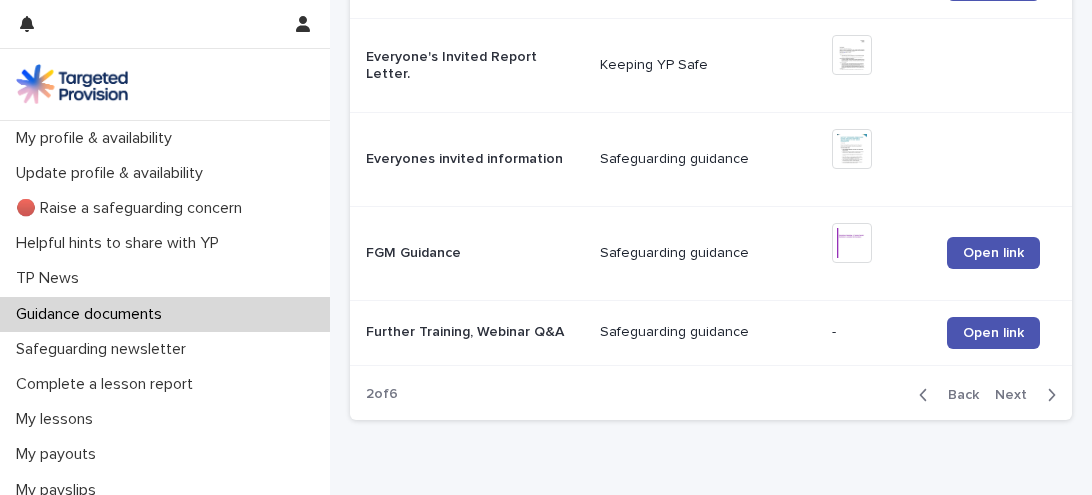 click on "Next" at bounding box center [1017, 395] 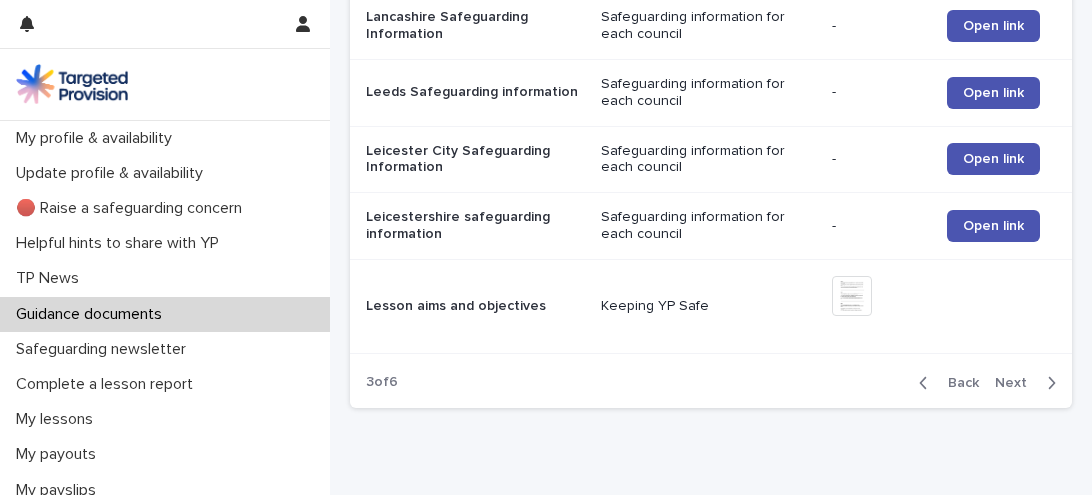 scroll, scrollTop: 2240, scrollLeft: 0, axis: vertical 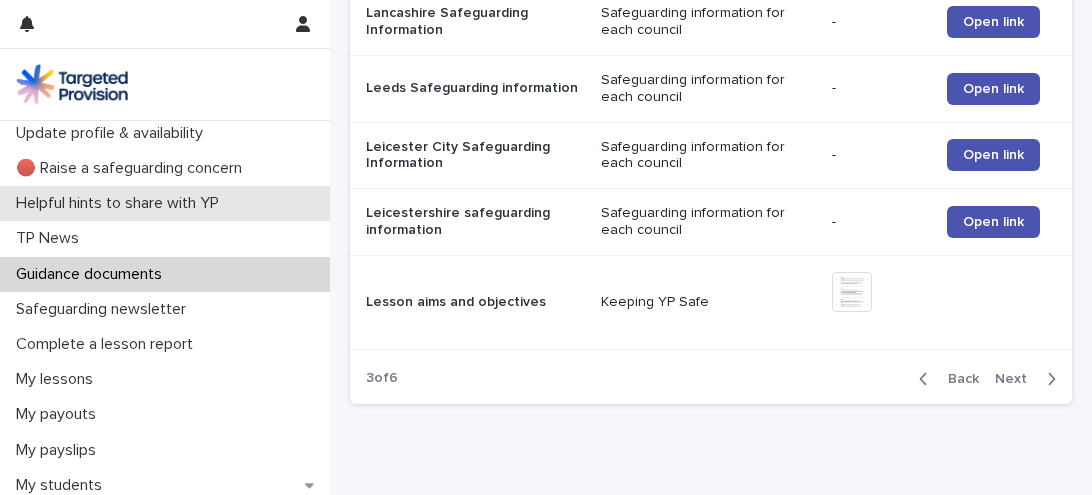 click on "Helpful hints to share with YP" at bounding box center (121, 203) 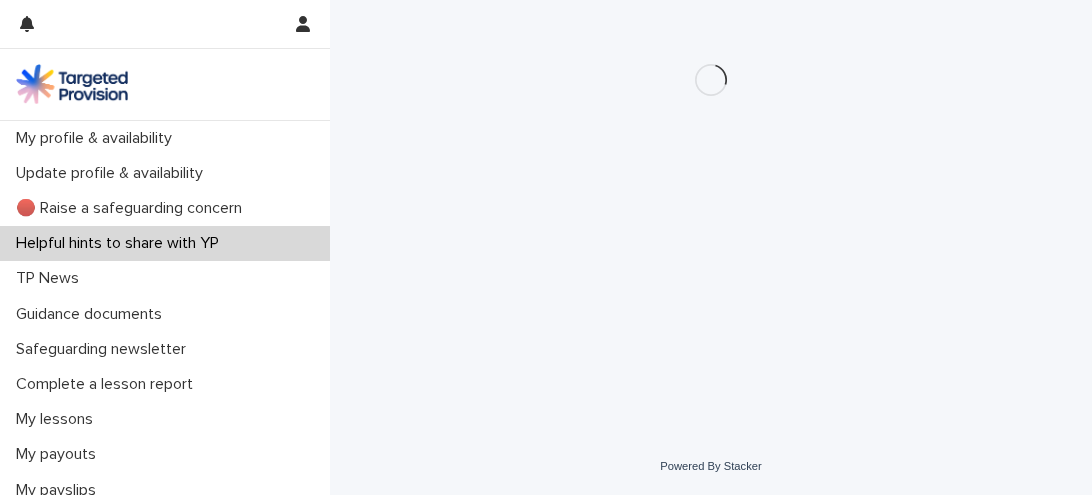 scroll, scrollTop: 0, scrollLeft: 0, axis: both 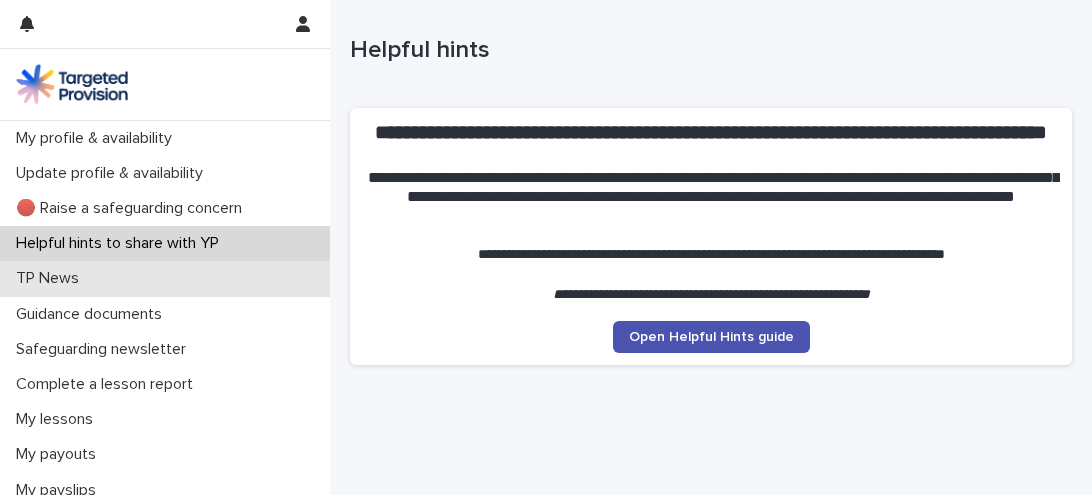 click on "TP News" at bounding box center [165, 278] 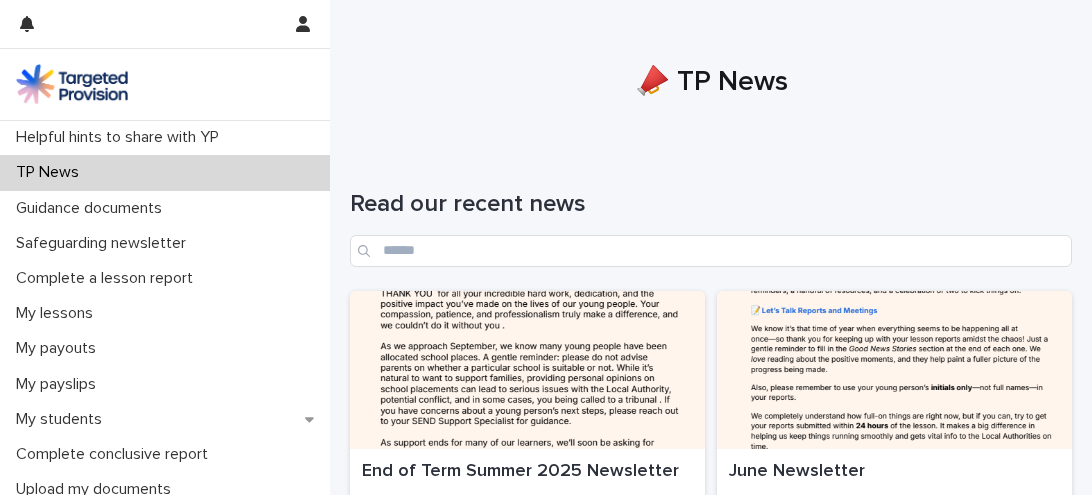 scroll, scrollTop: 172, scrollLeft: 0, axis: vertical 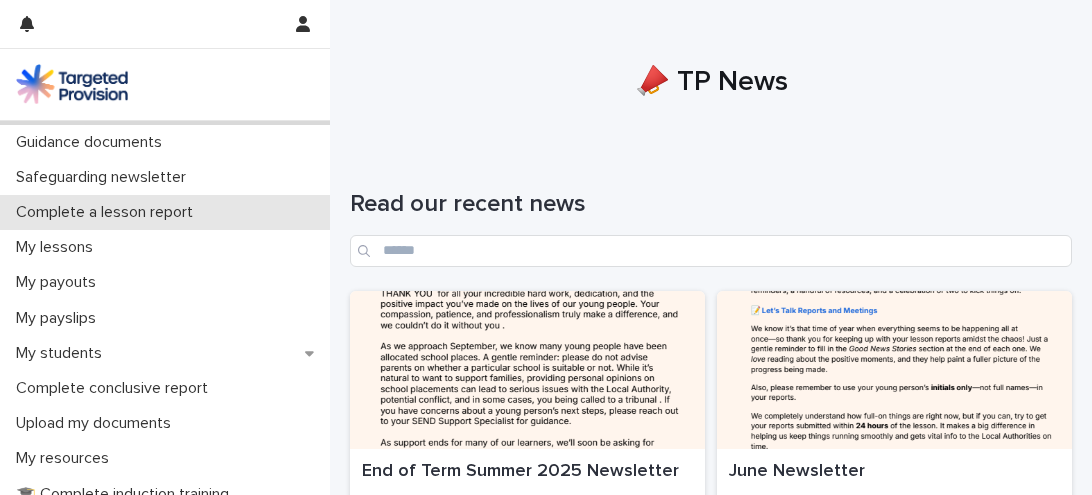click on "Complete a lesson report" at bounding box center (108, 212) 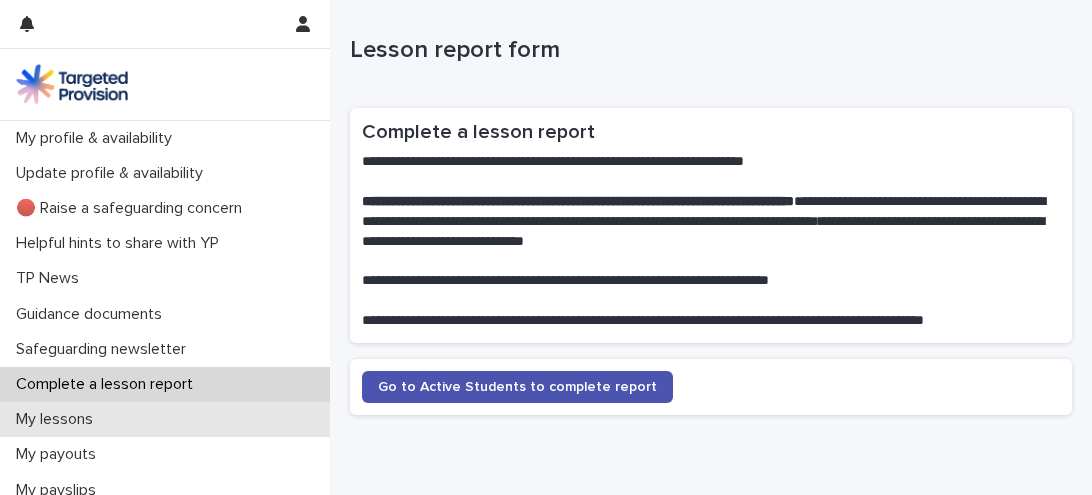click on "My lessons" at bounding box center (165, 419) 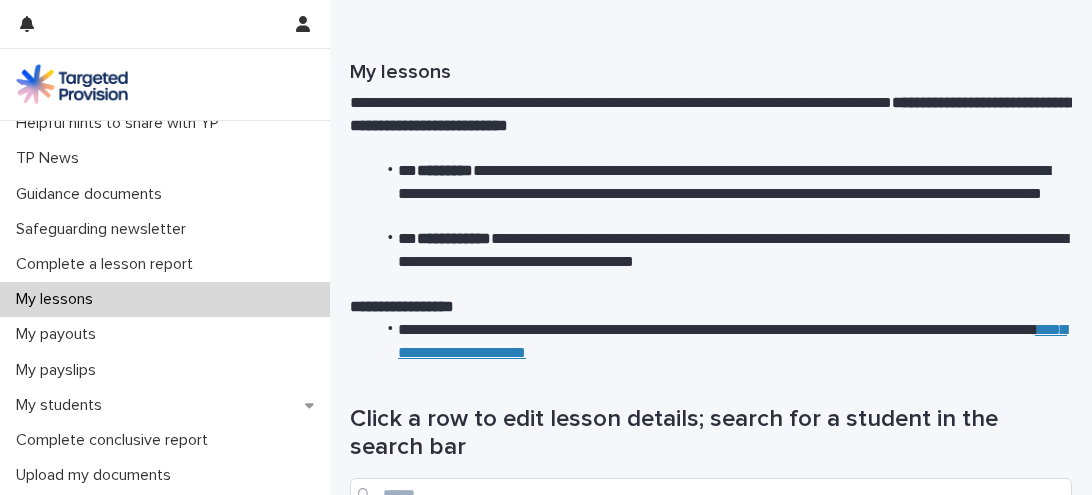 scroll, scrollTop: 121, scrollLeft: 0, axis: vertical 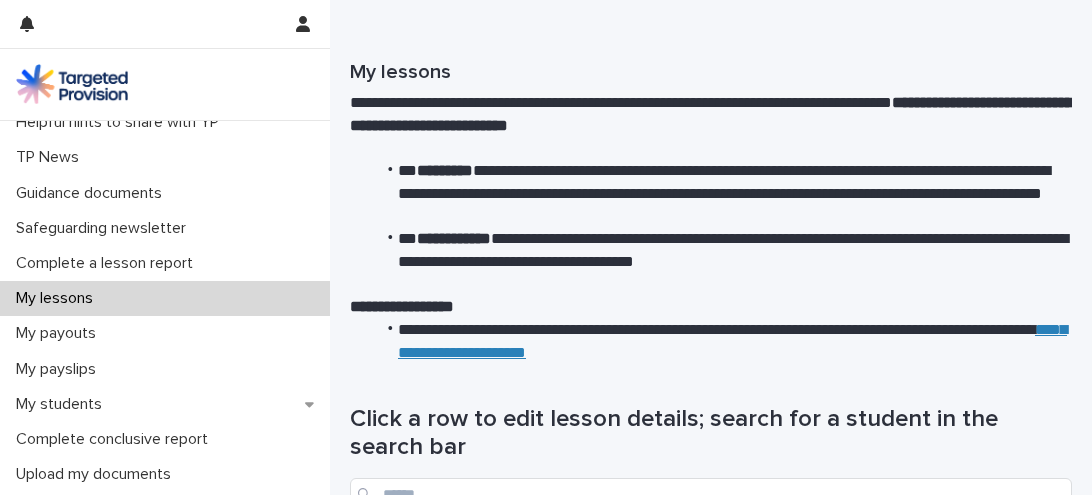click on "**********" at bounding box center (711, 212) 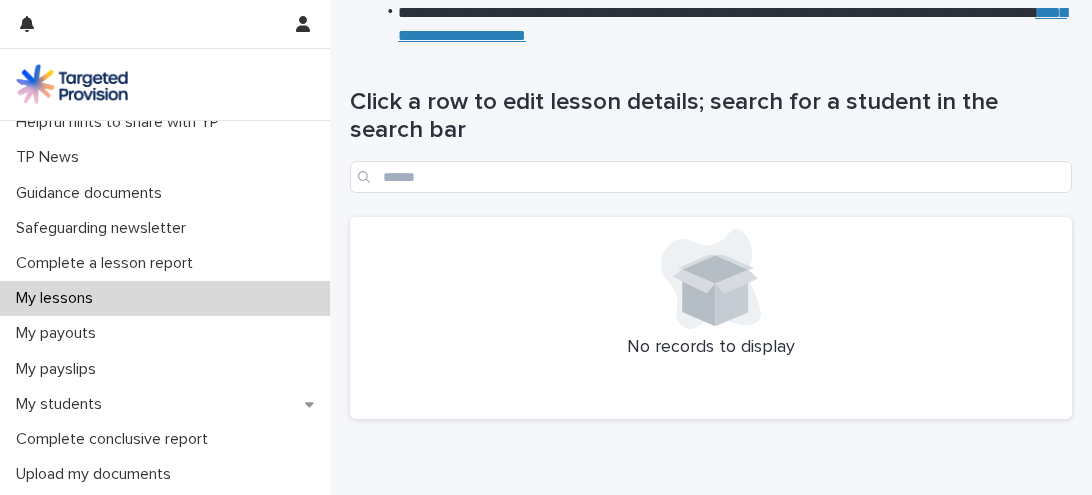 scroll, scrollTop: 320, scrollLeft: 0, axis: vertical 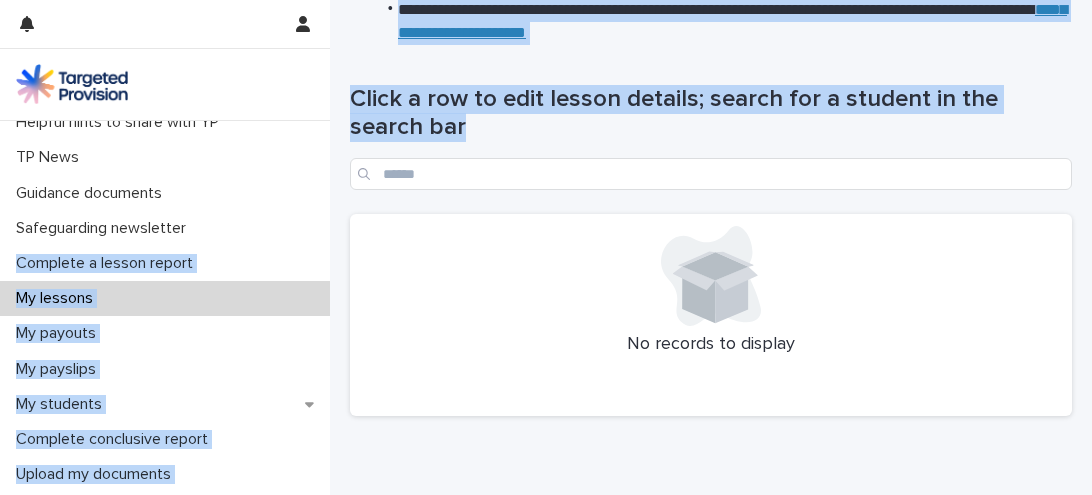 drag, startPoint x: 331, startPoint y: 191, endPoint x: 328, endPoint y: 236, distance: 45.099888 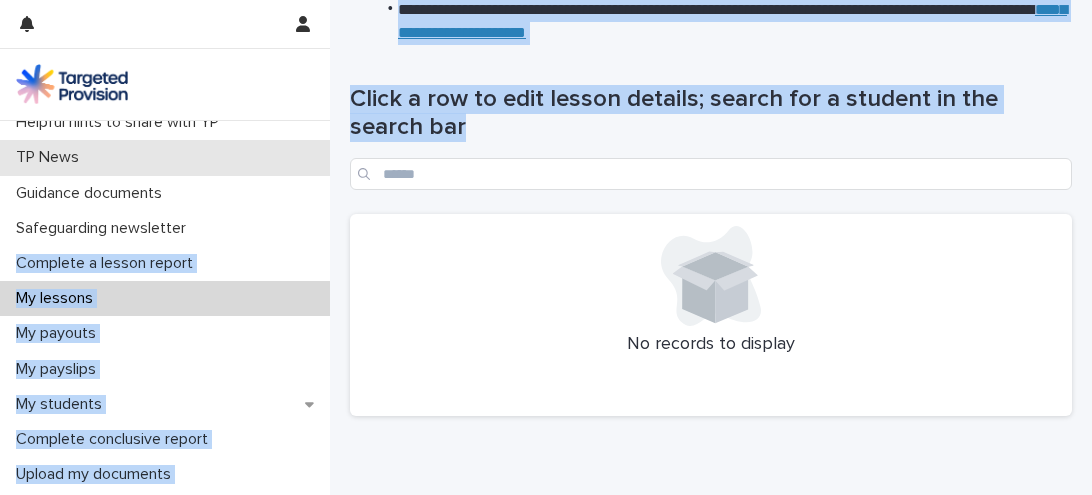 click on "TP News" at bounding box center (165, 157) 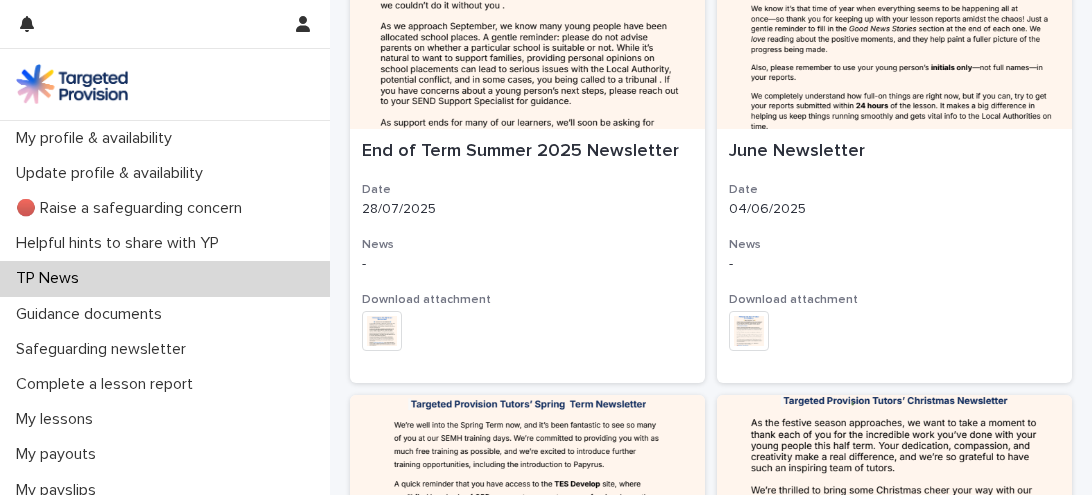 scroll, scrollTop: 0, scrollLeft: 0, axis: both 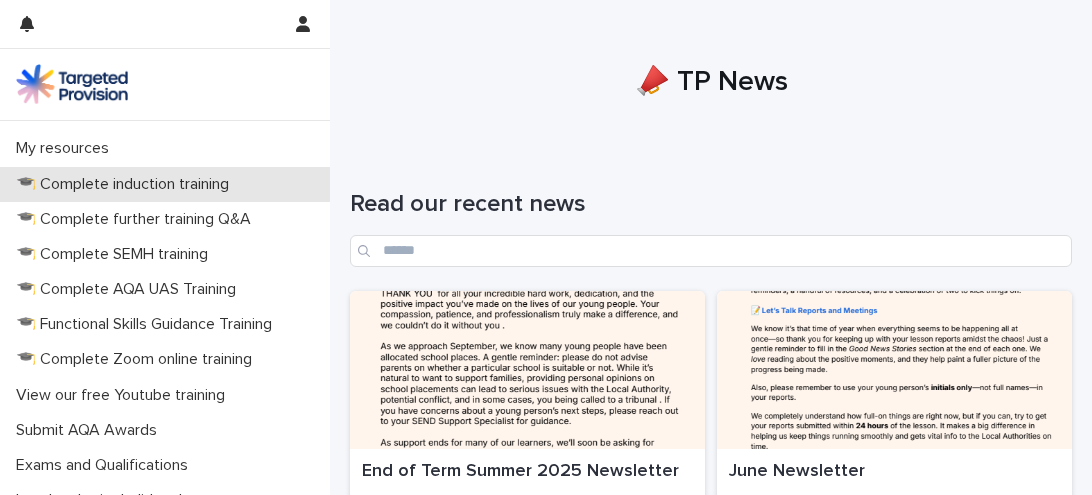 click on "🎓 Complete induction training" at bounding box center (126, 184) 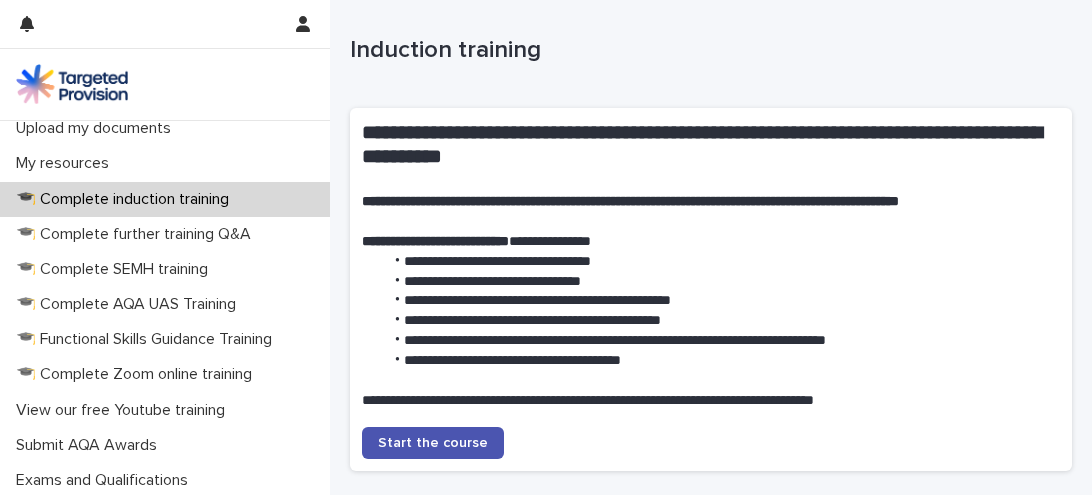 scroll, scrollTop: 471, scrollLeft: 0, axis: vertical 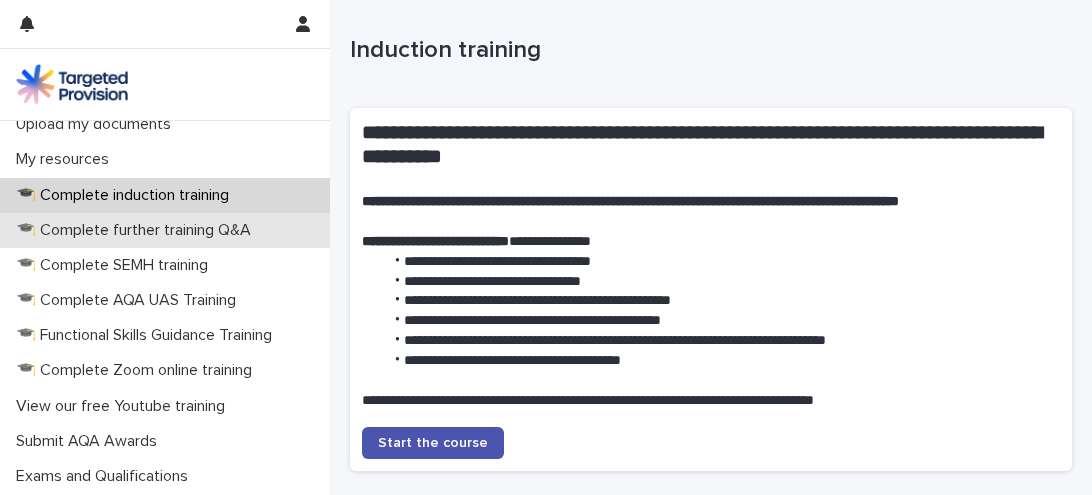 click on "🎓 Complete further training Q&A" at bounding box center [137, 230] 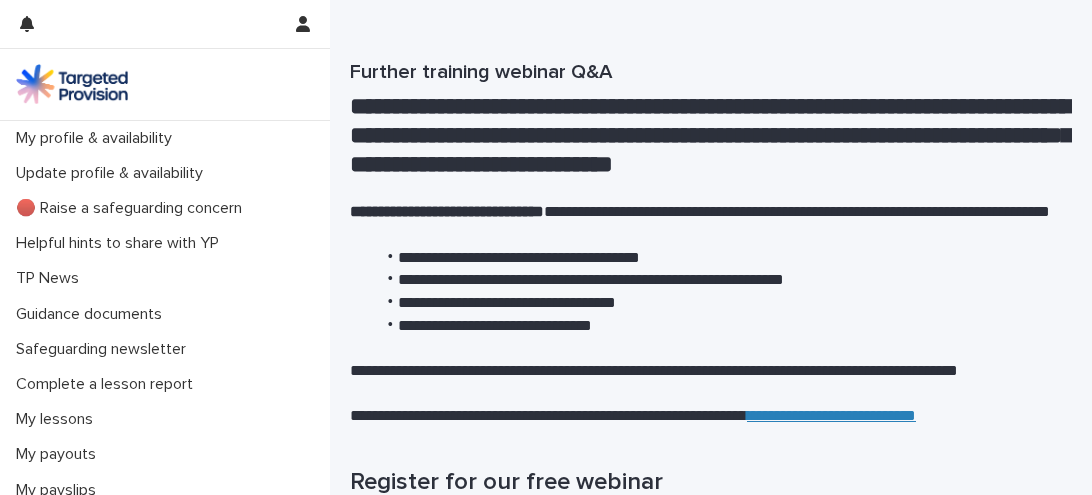 click on "**********" at bounding box center (723, 280) 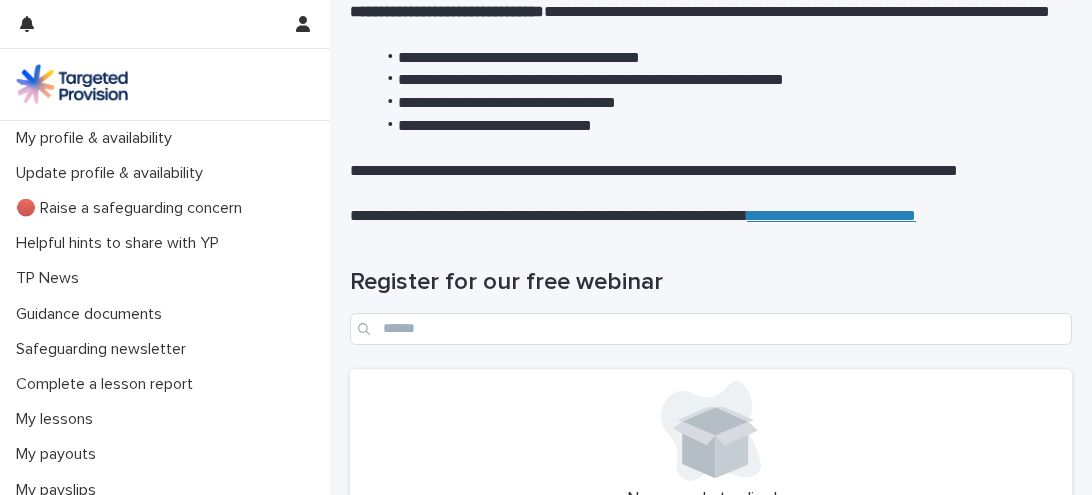 scroll, scrollTop: 240, scrollLeft: 0, axis: vertical 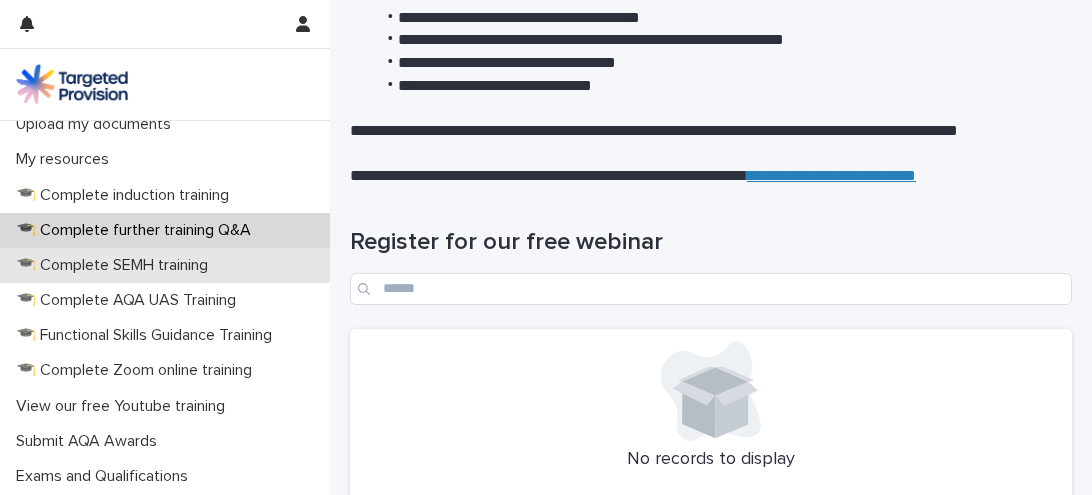 click on "🎓 Complete SEMH training" at bounding box center (116, 265) 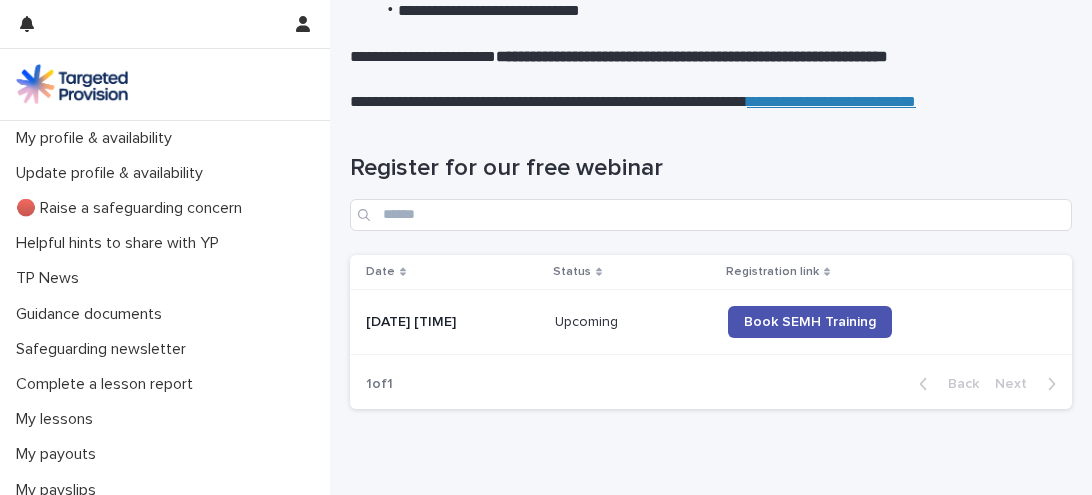 scroll, scrollTop: 560, scrollLeft: 0, axis: vertical 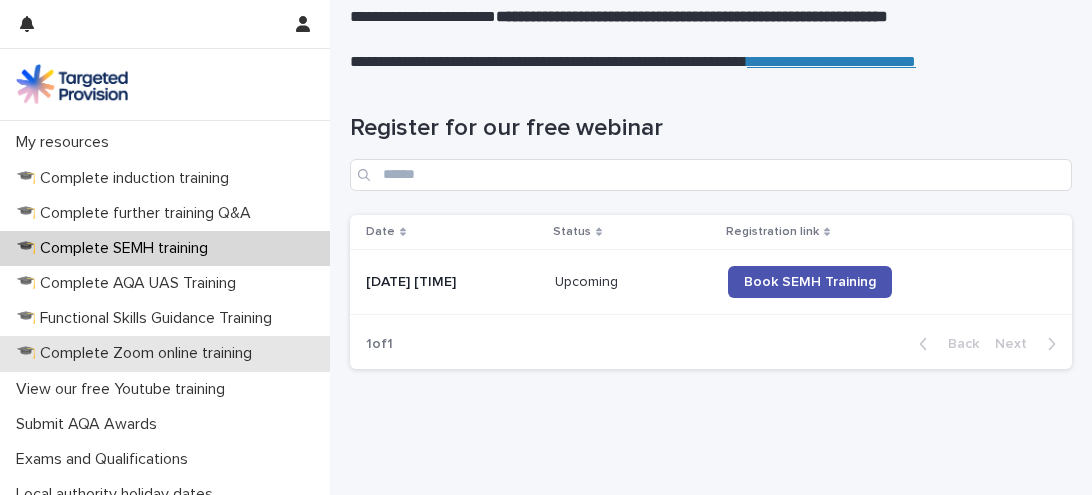 click on "🎓 Complete Zoom online training" at bounding box center [138, 353] 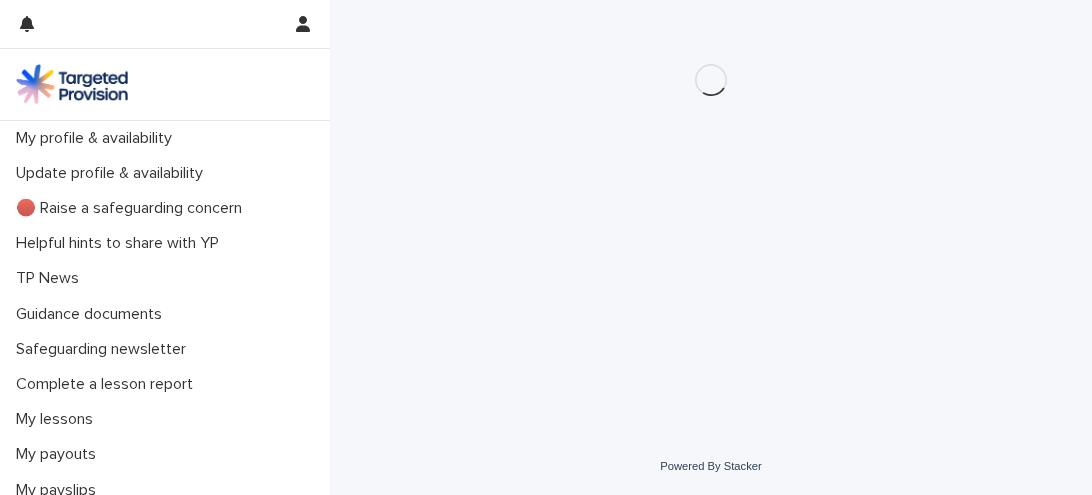 scroll, scrollTop: 0, scrollLeft: 0, axis: both 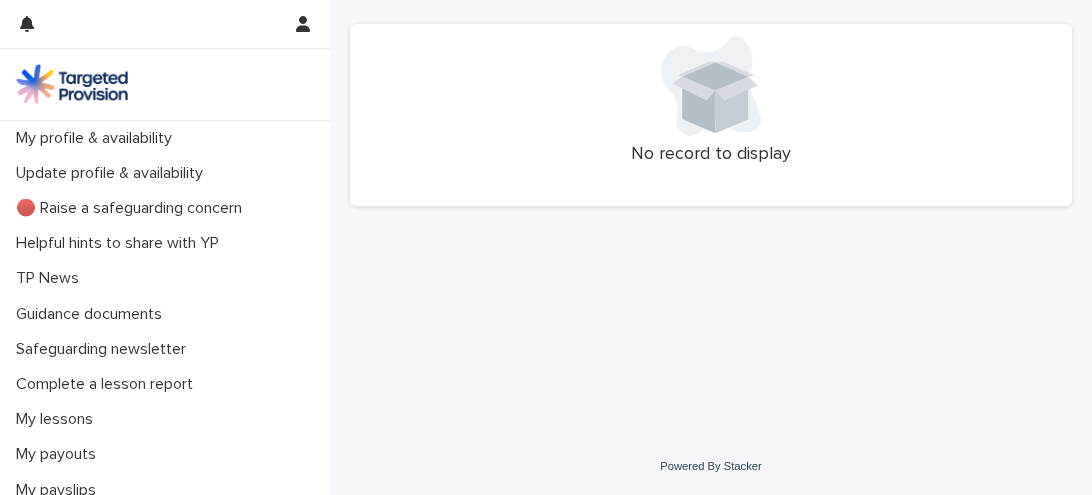 click on "Loading... Saving… Loading... Saving… No record to display" at bounding box center (711, 194) 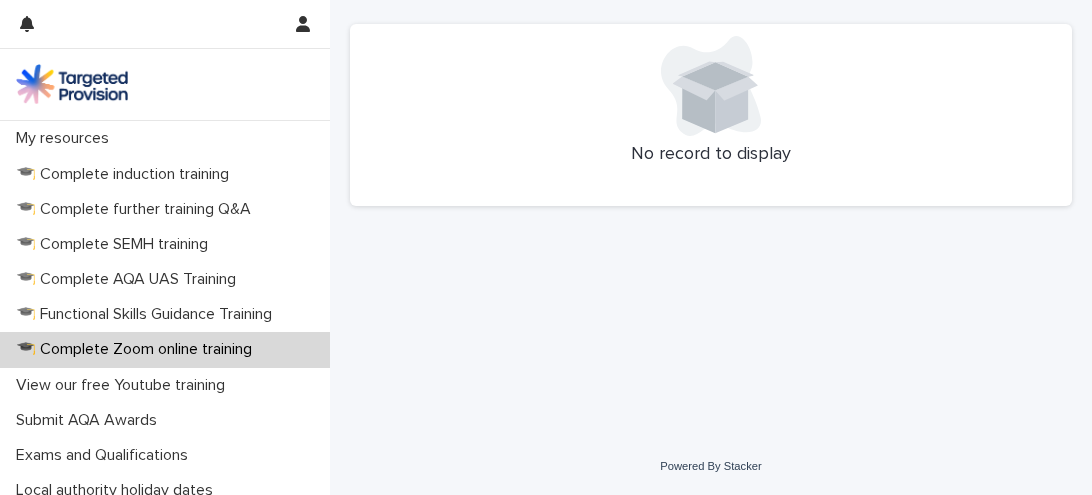 scroll, scrollTop: 646, scrollLeft: 0, axis: vertical 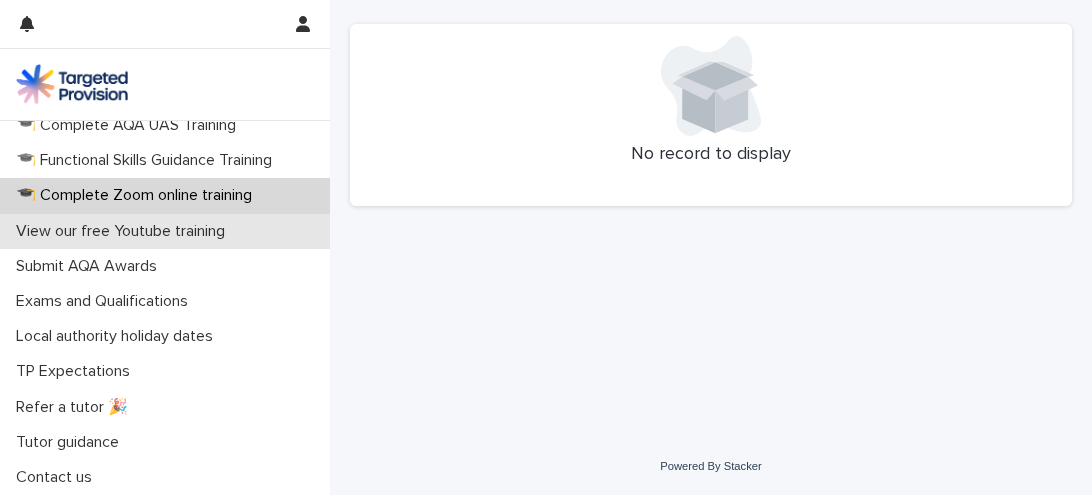 click on "View our free Youtube training" at bounding box center [124, 231] 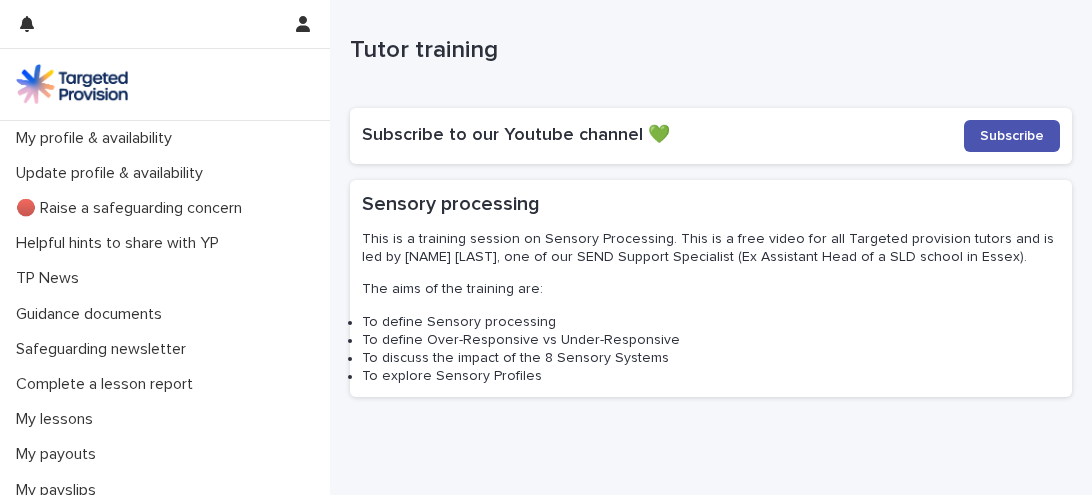 click on "**********" at bounding box center (711, 3322) 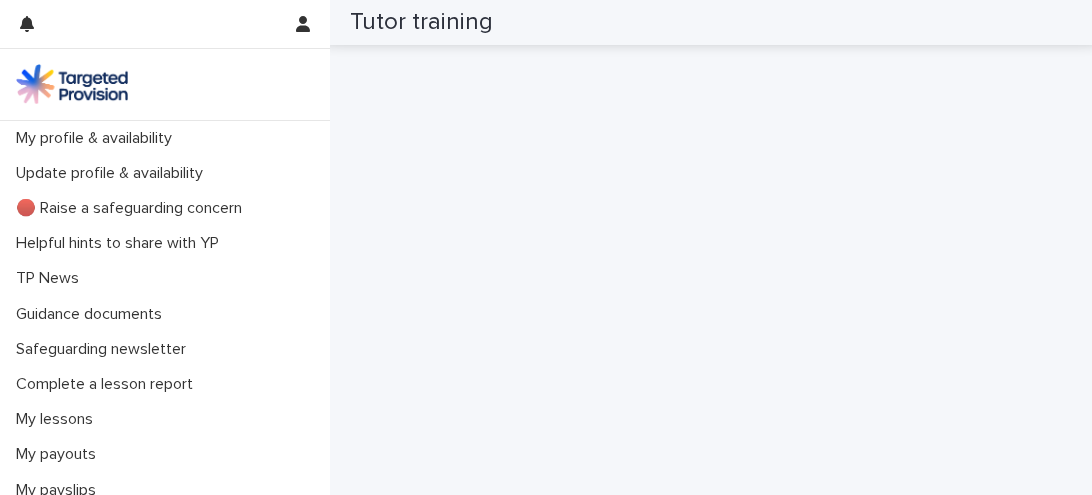 scroll, scrollTop: 3000, scrollLeft: 0, axis: vertical 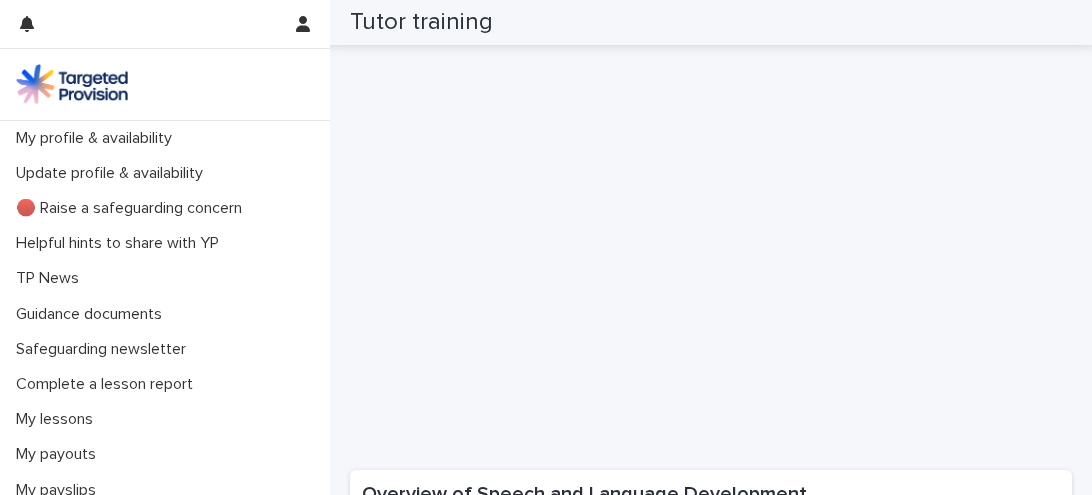click on "**********" at bounding box center (711, 347) 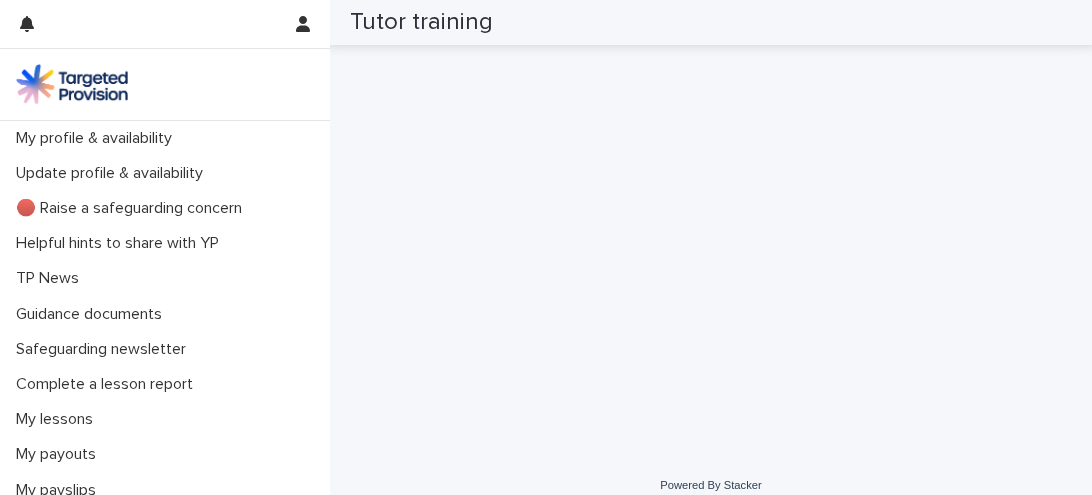 scroll, scrollTop: 6198, scrollLeft: 0, axis: vertical 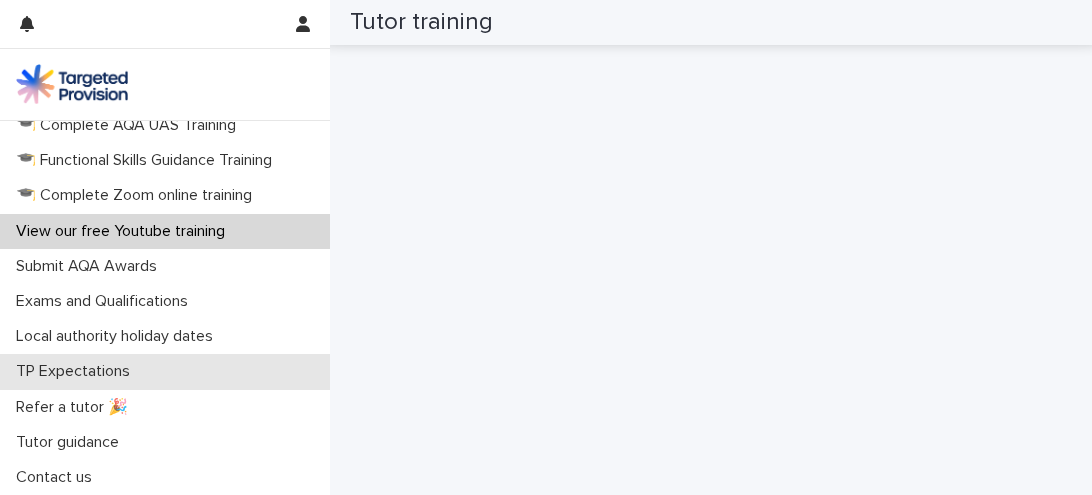 click on "TP Expectations" at bounding box center (165, 371) 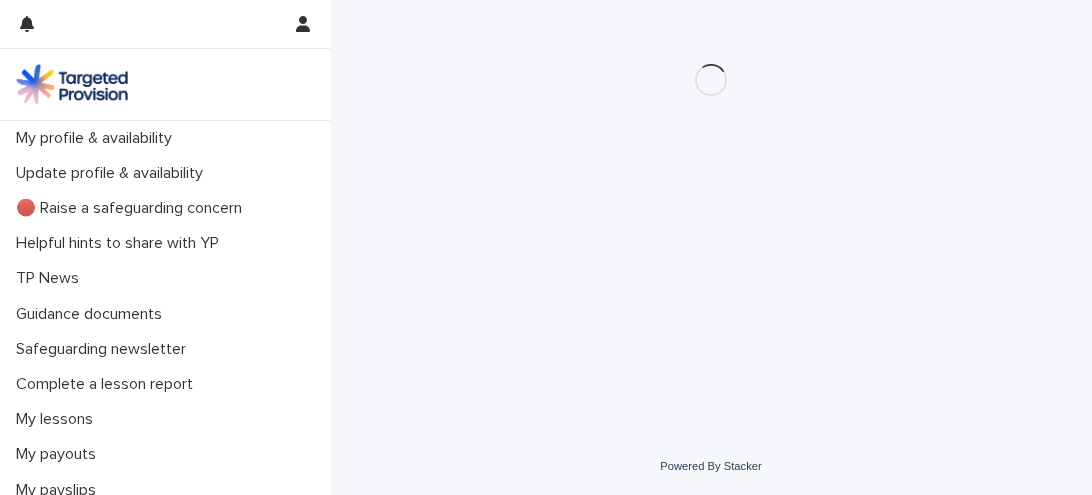 scroll, scrollTop: 0, scrollLeft: 0, axis: both 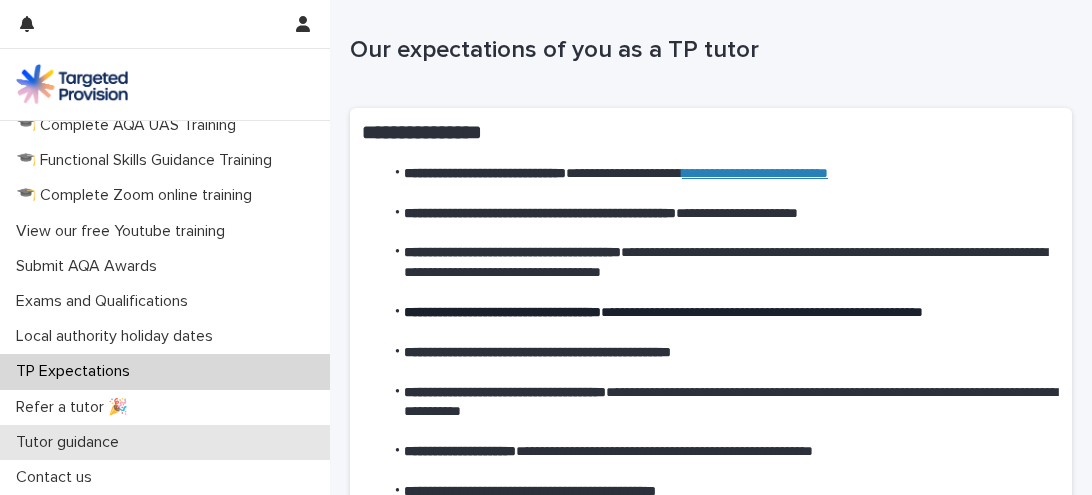click on "Tutor guidance" at bounding box center [165, 442] 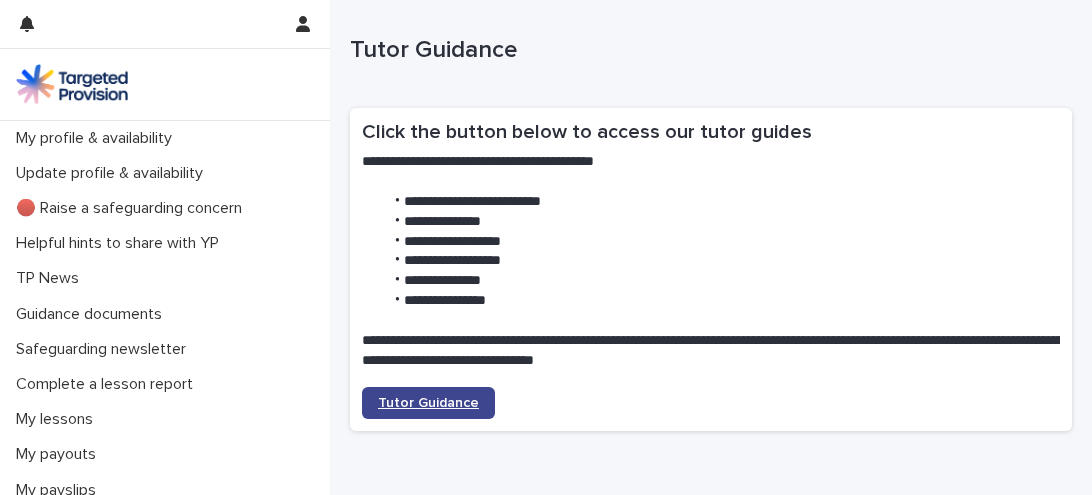 click on "Tutor Guidance" at bounding box center [428, 403] 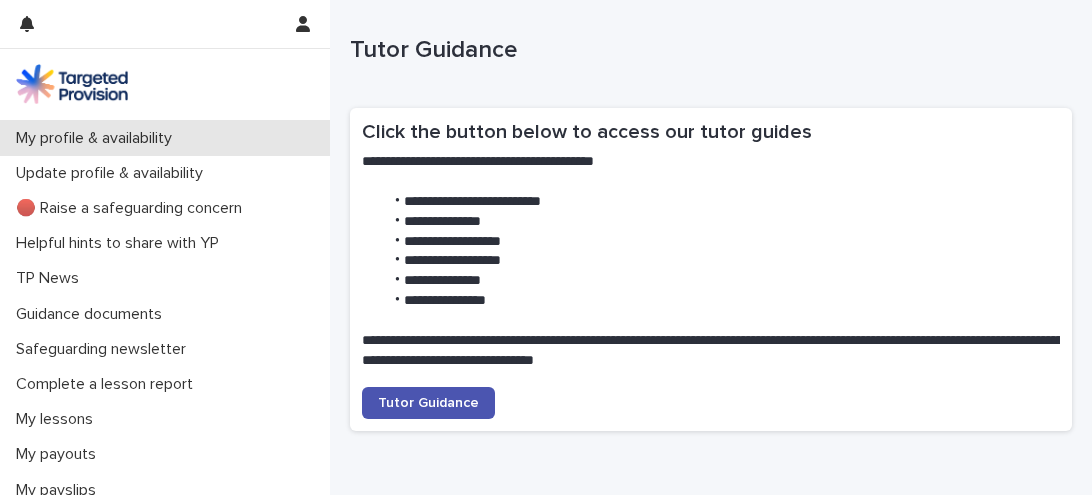 click on "My profile & availability" at bounding box center (98, 138) 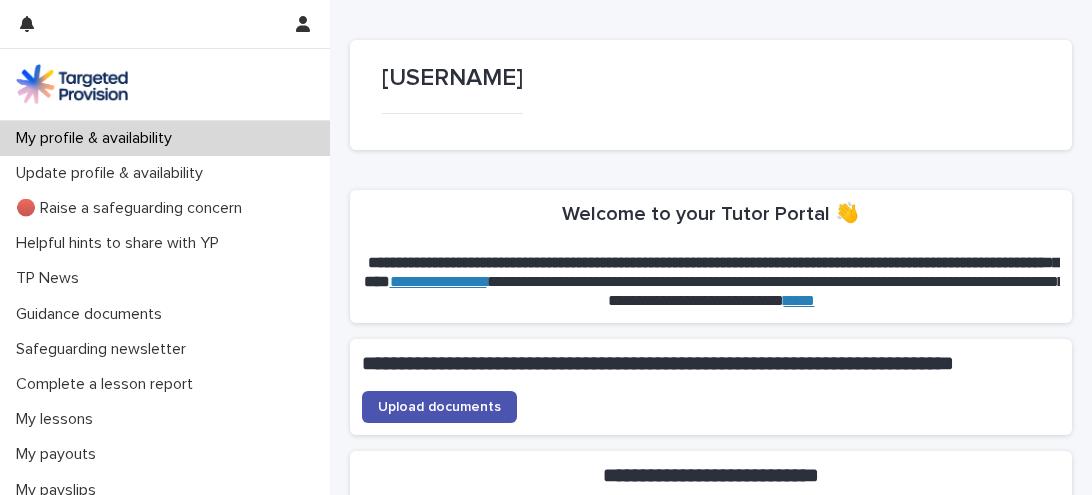scroll, scrollTop: 80, scrollLeft: 0, axis: vertical 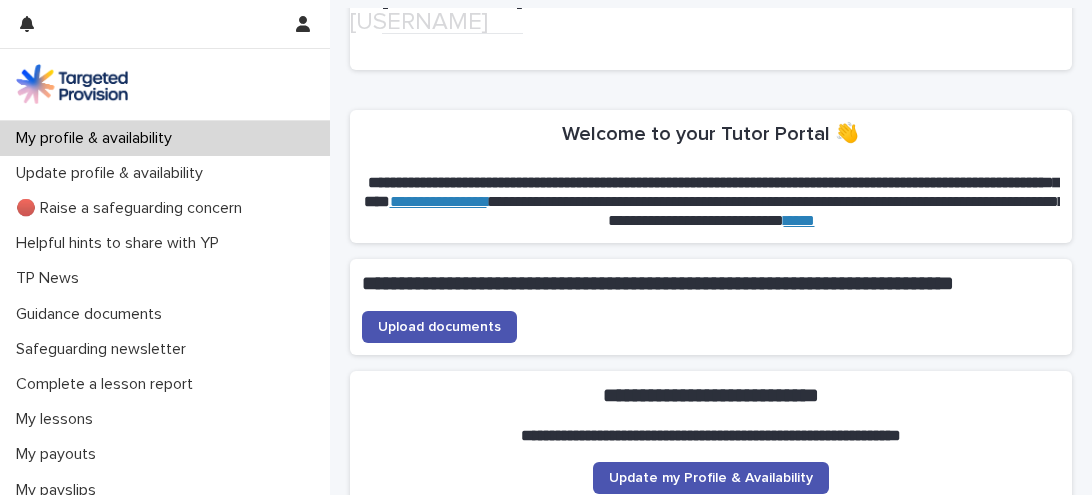 click on "**********" at bounding box center (711, 2027) 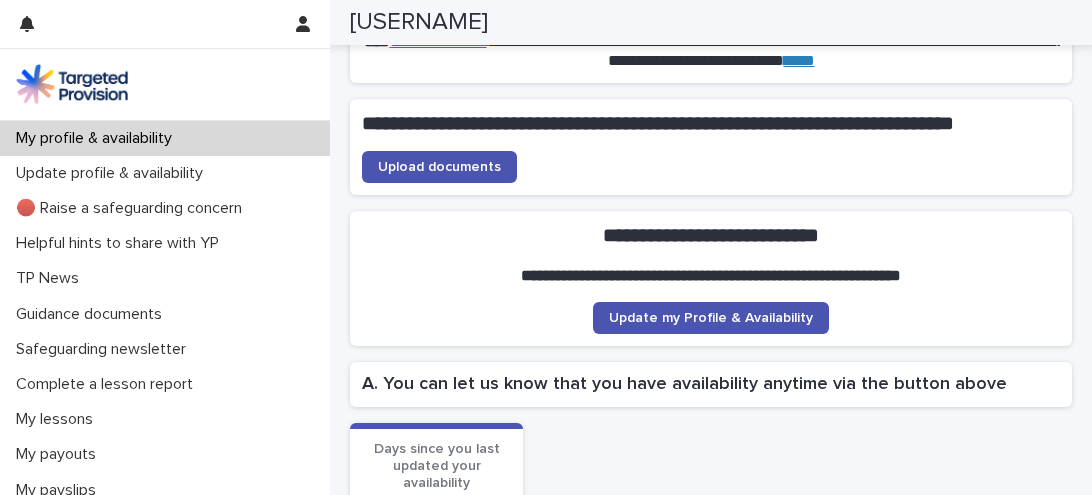scroll, scrollTop: 280, scrollLeft: 0, axis: vertical 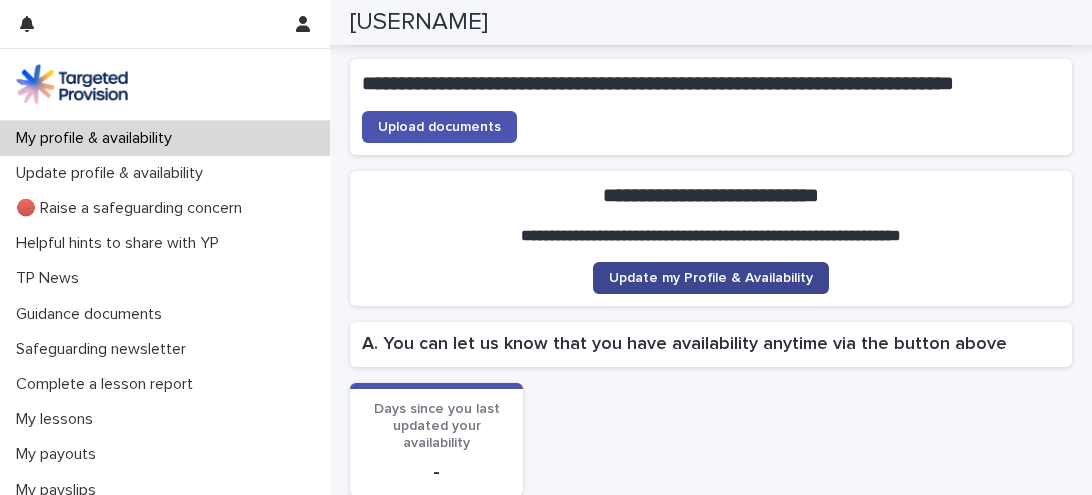 click on "Update my Profile & Availability" at bounding box center (711, 278) 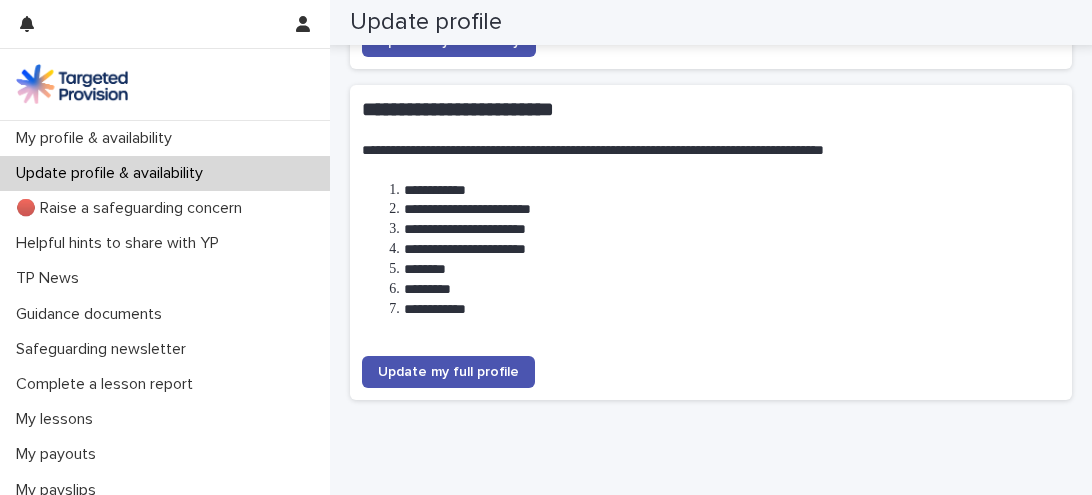 scroll, scrollTop: 360, scrollLeft: 0, axis: vertical 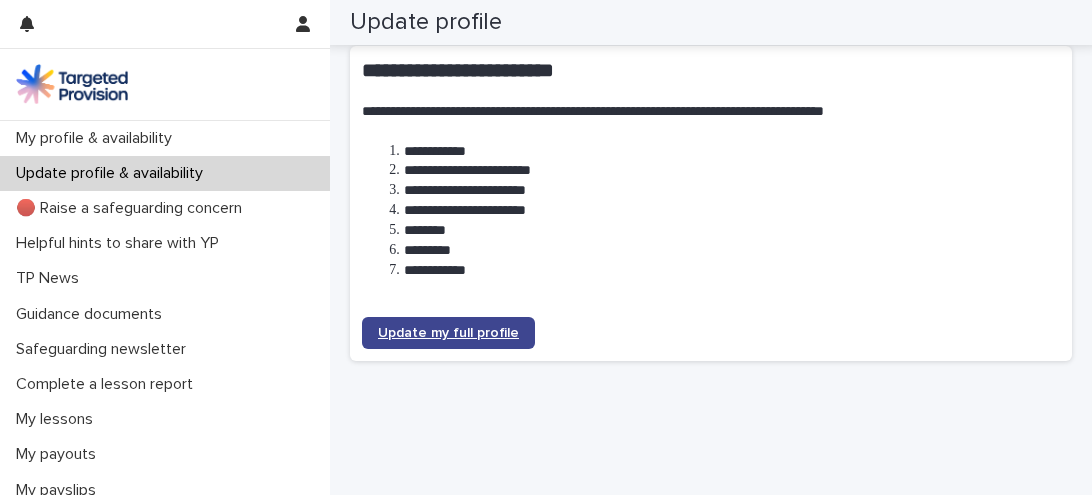 click on "Update my full profile" at bounding box center (448, 333) 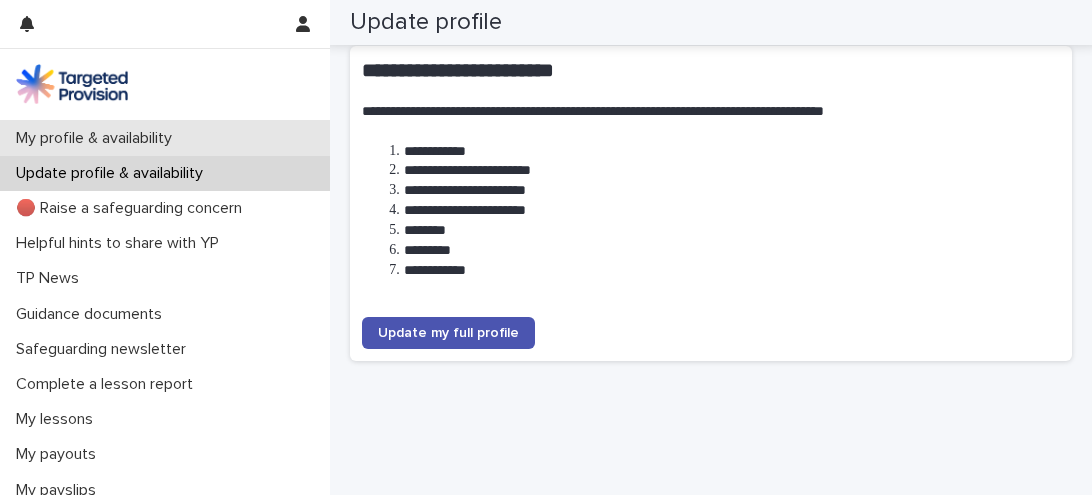 click on "My profile & availability" at bounding box center (98, 138) 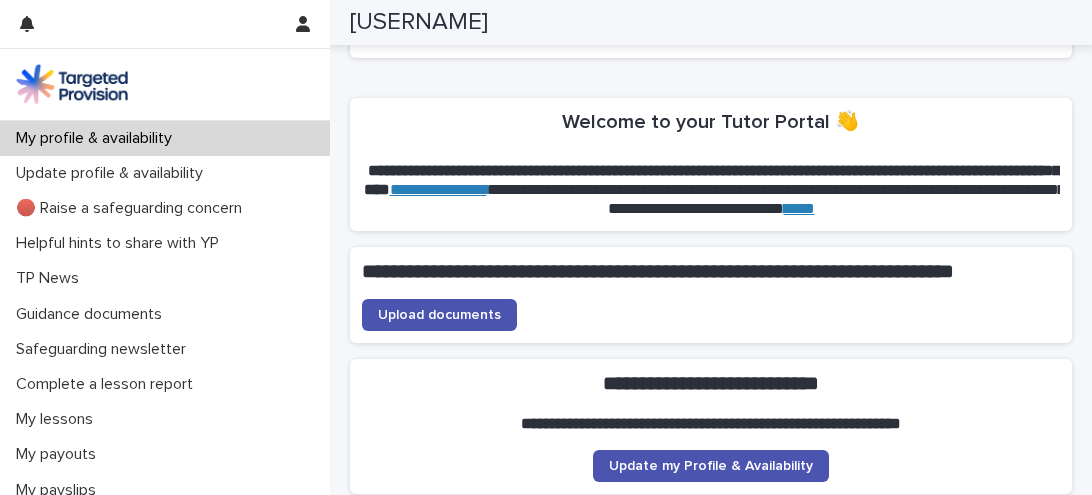 scroll, scrollTop: 0, scrollLeft: 0, axis: both 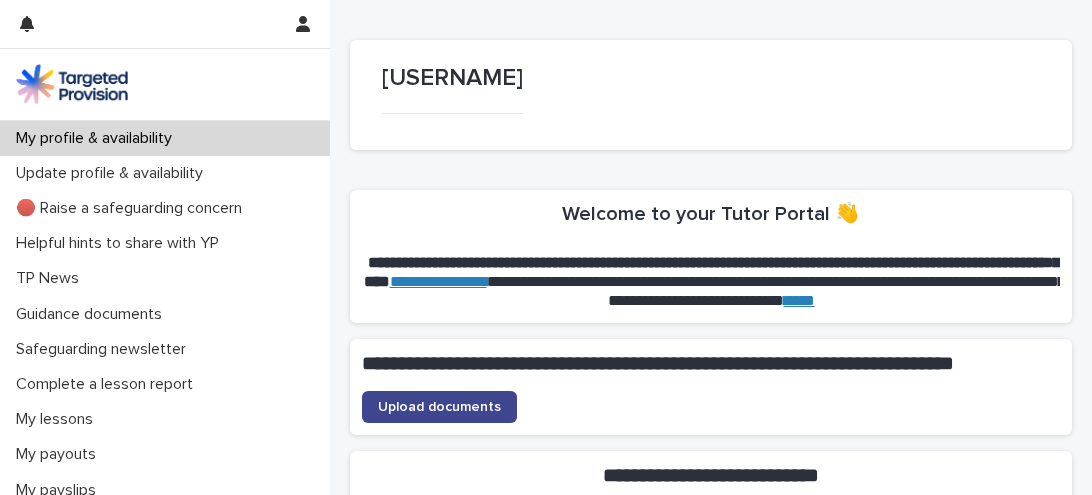 click on "Upload documents" at bounding box center (439, 407) 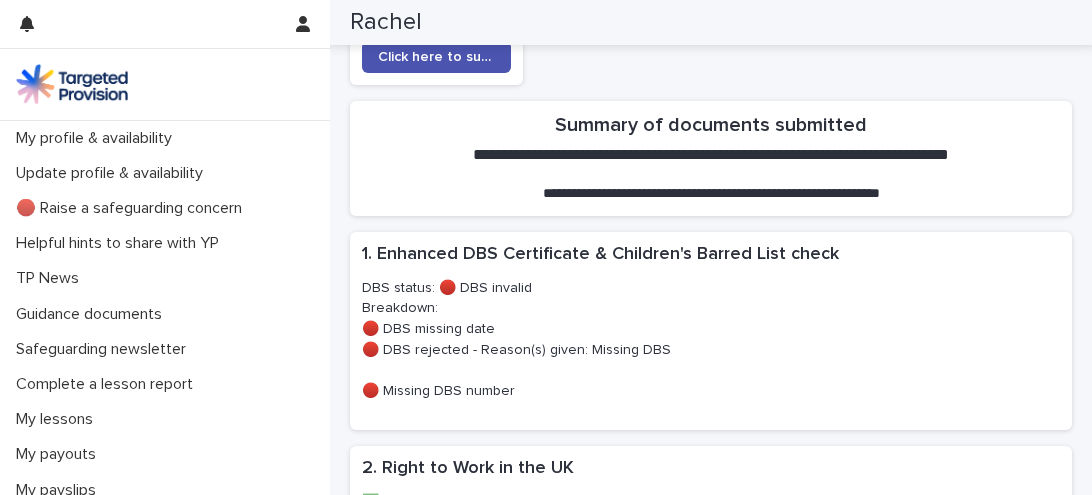 scroll, scrollTop: 520, scrollLeft: 0, axis: vertical 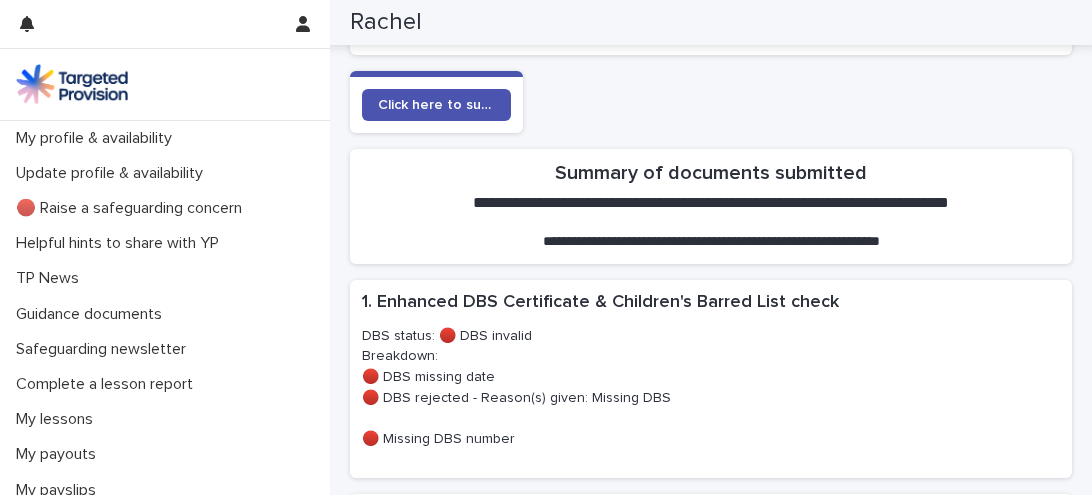 click on "[NUMBER]. Enhanced DBS Certificate & Children's Barred List check                                          •••" at bounding box center (711, 303) 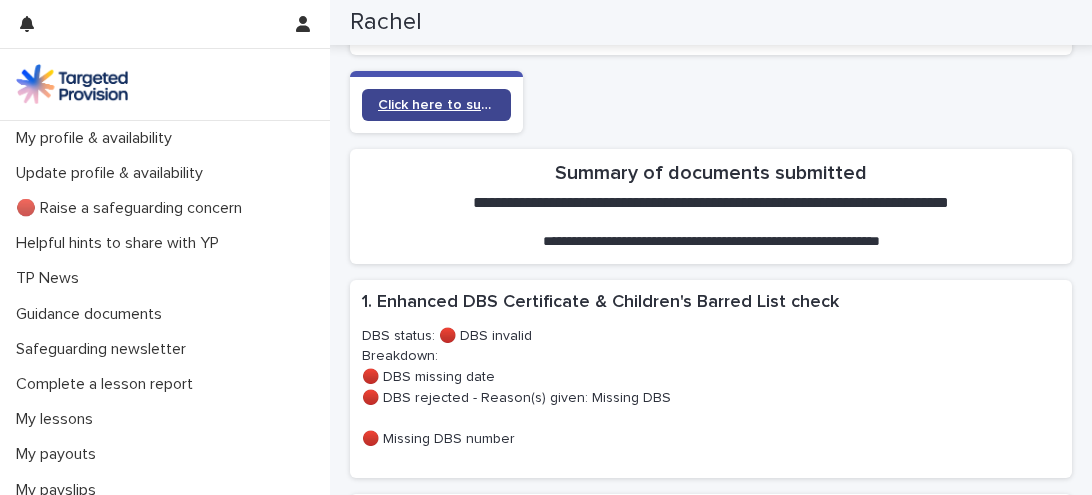 click on "Click here to submit documents" at bounding box center [436, 105] 